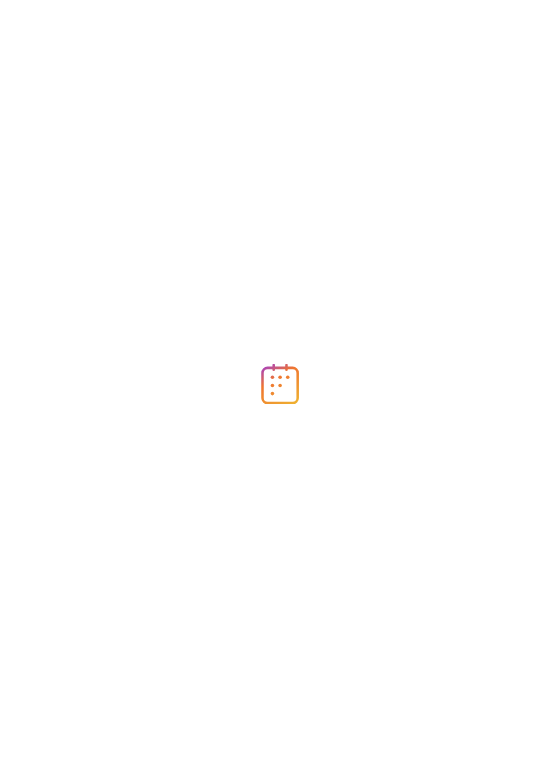 scroll, scrollTop: 0, scrollLeft: 0, axis: both 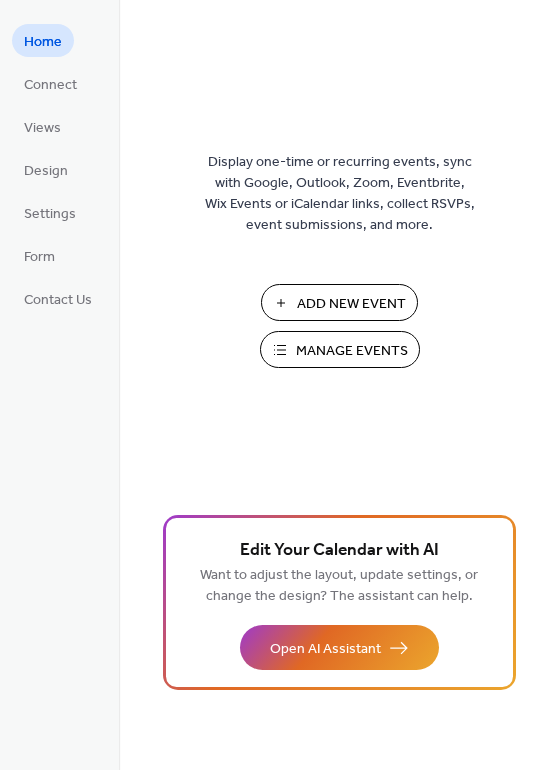 click on "Add New Event" at bounding box center [351, 304] 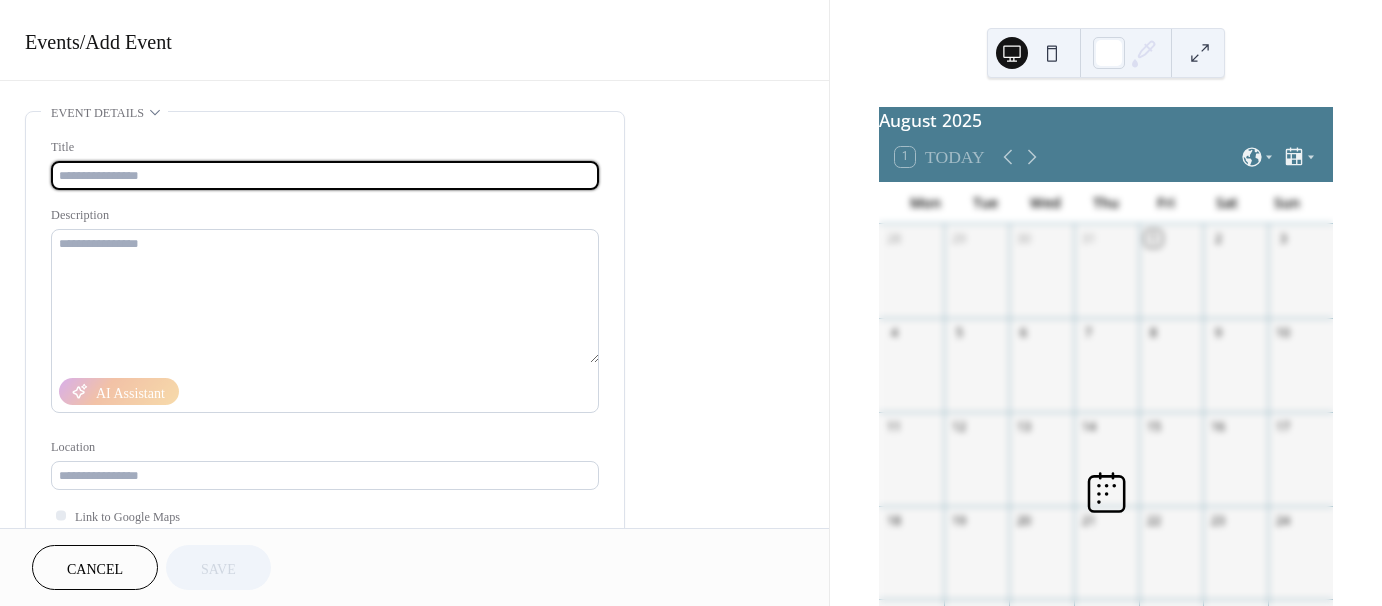 scroll, scrollTop: 0, scrollLeft: 0, axis: both 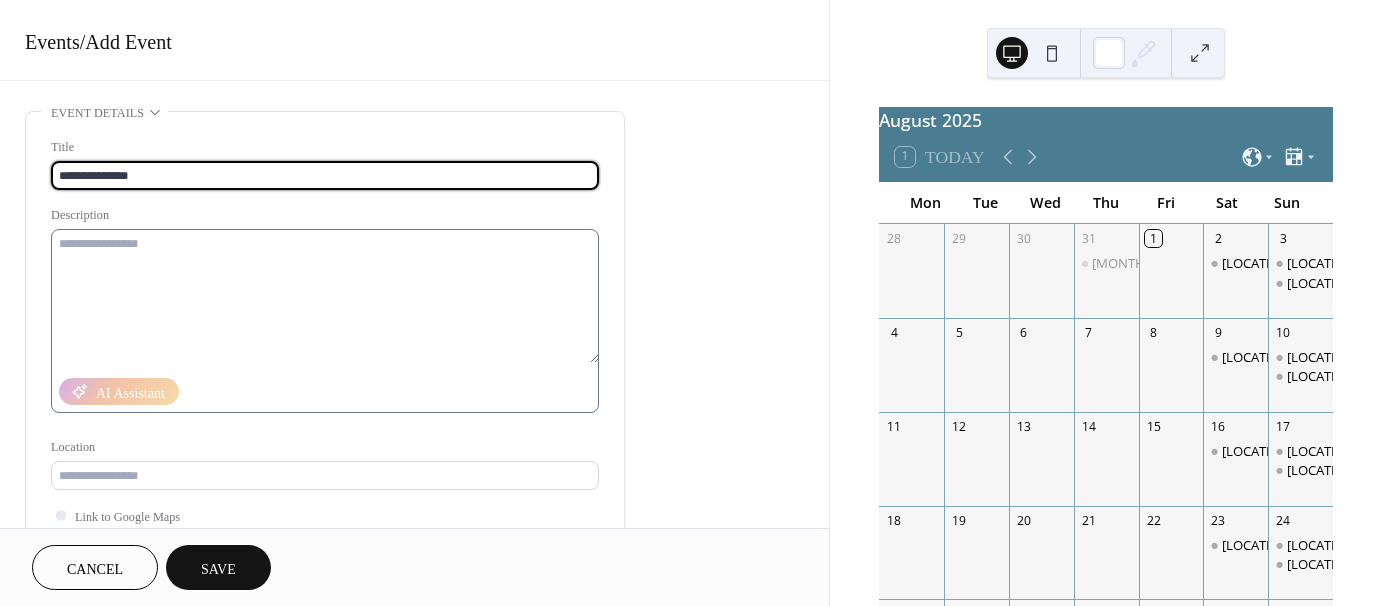 type on "**********" 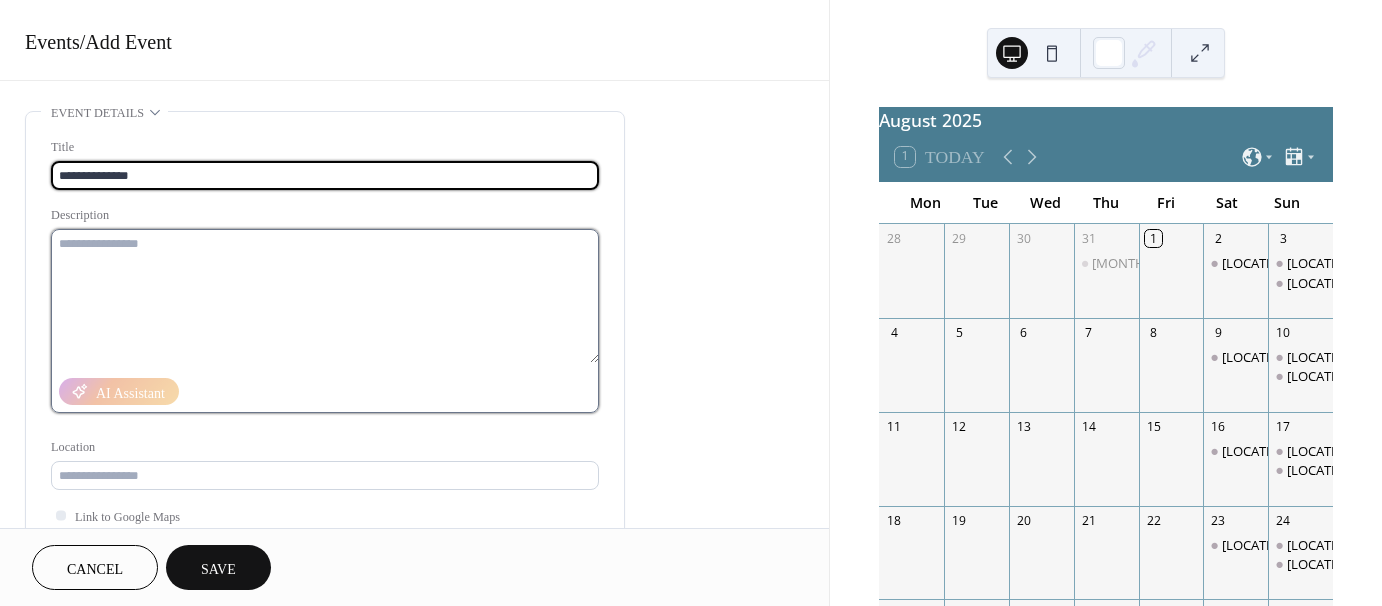 click at bounding box center [325, 296] 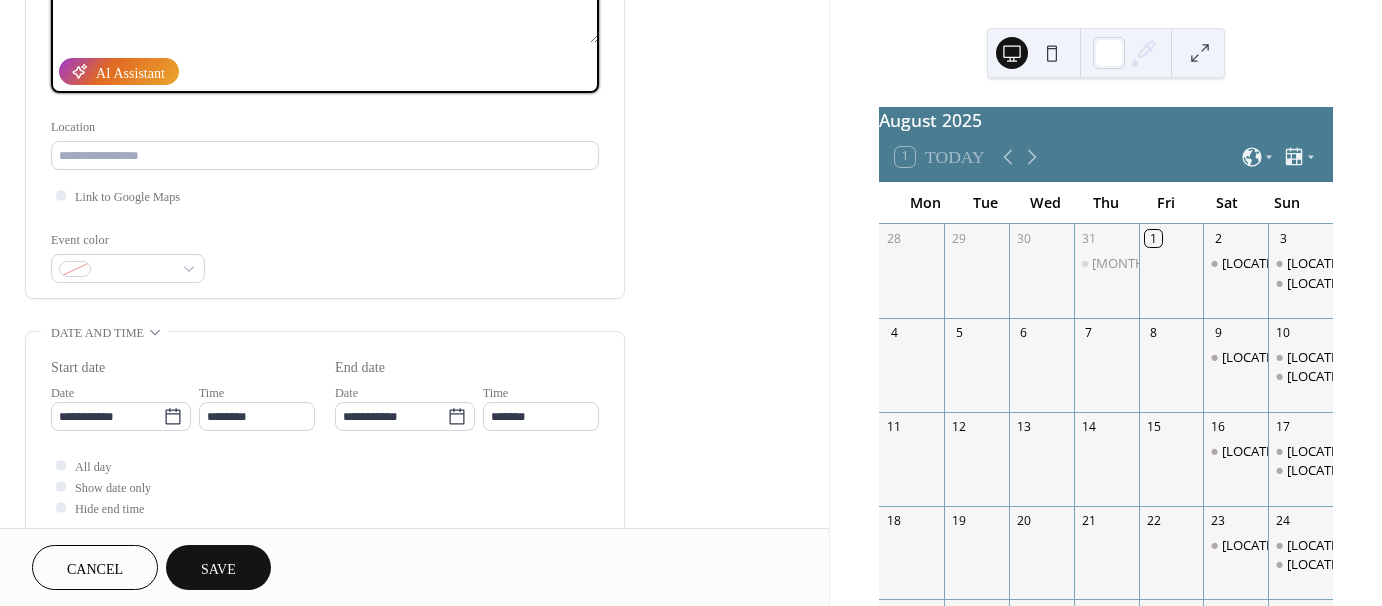 scroll, scrollTop: 363, scrollLeft: 0, axis: vertical 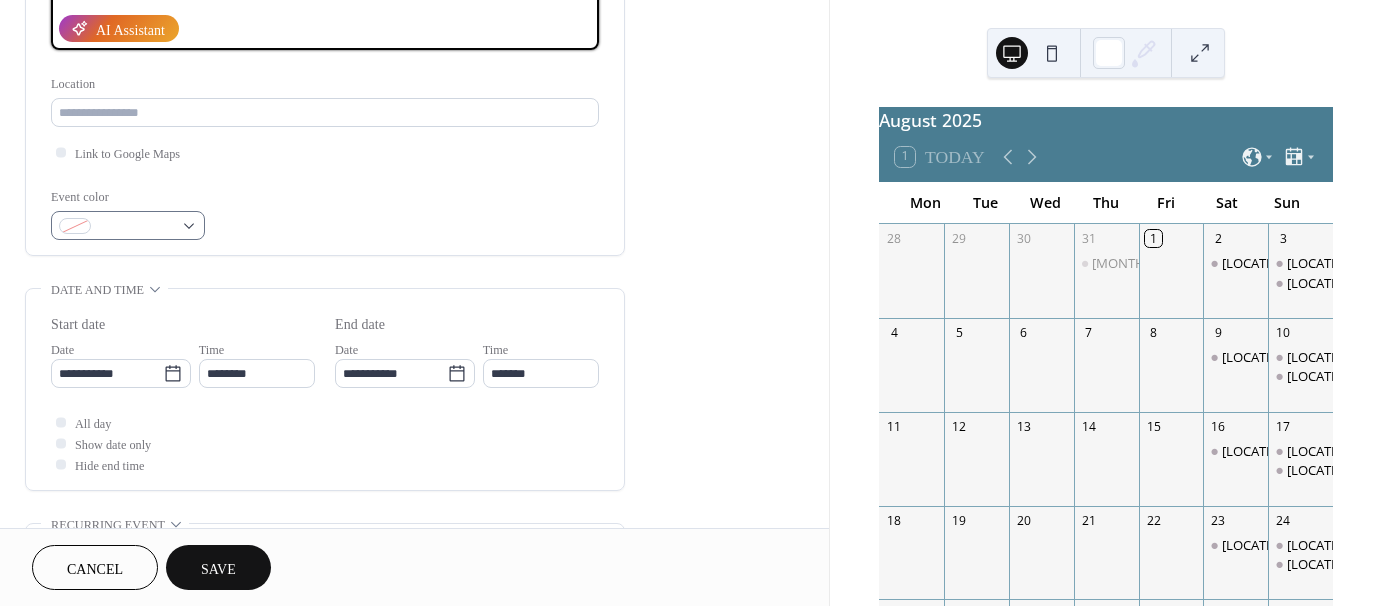 type on "**********" 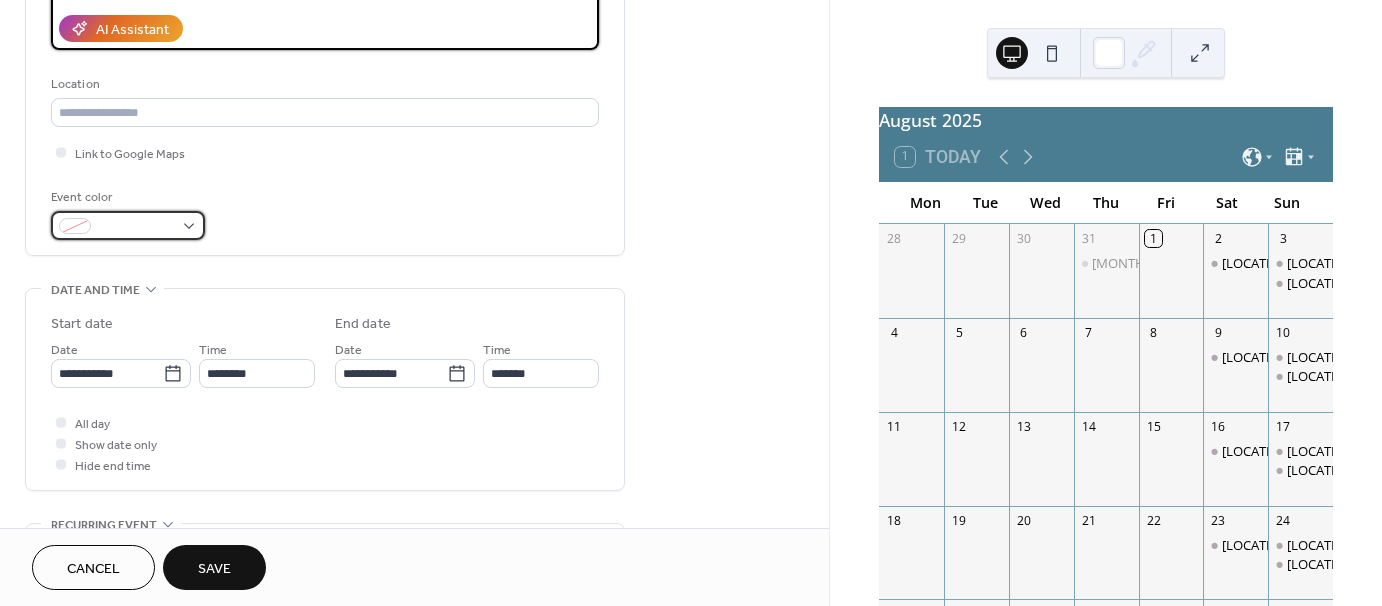 click at bounding box center (128, 225) 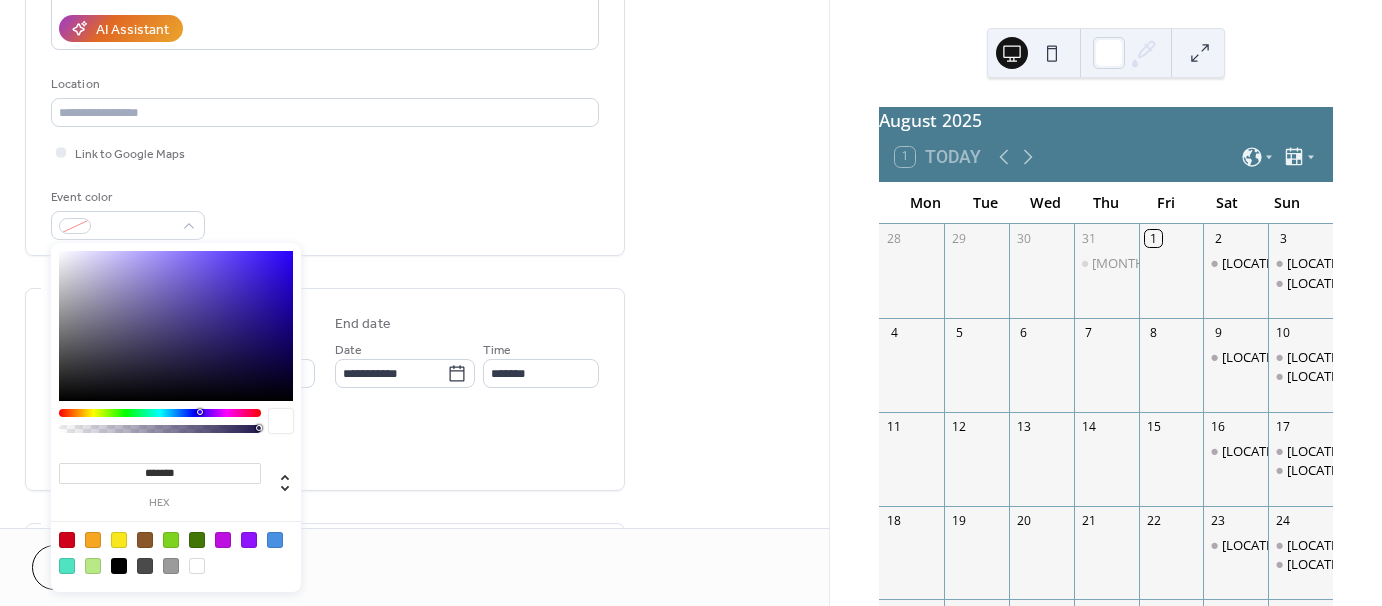 click at bounding box center (176, 552) 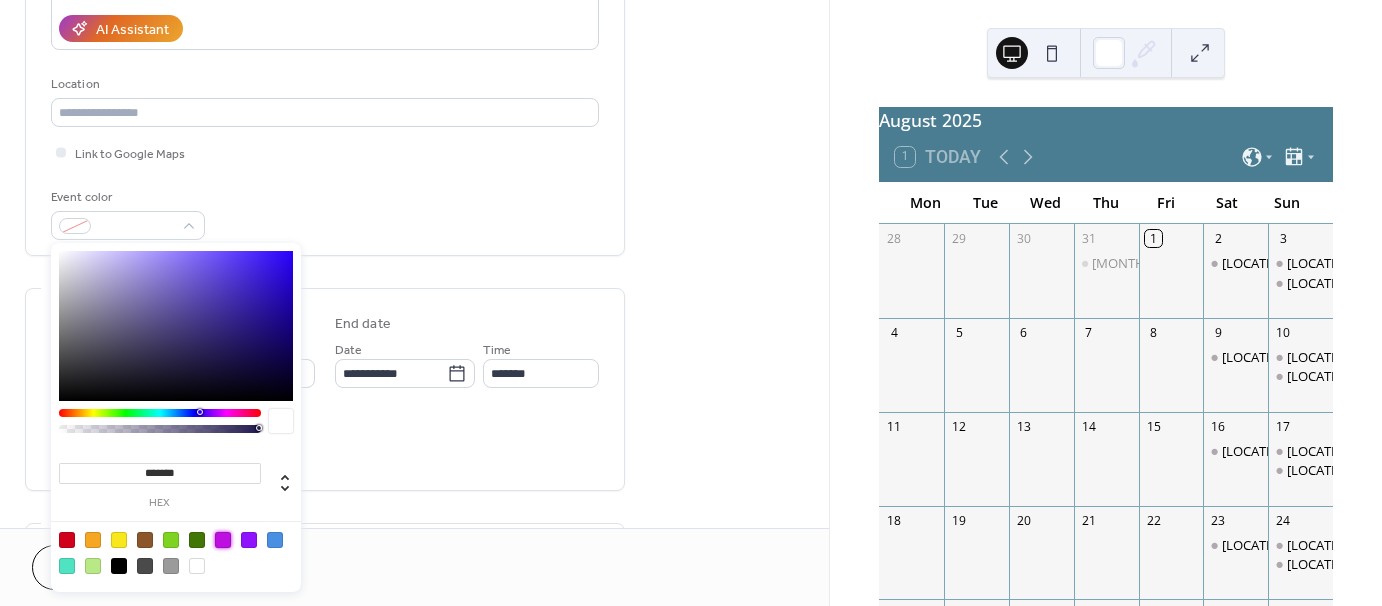 click at bounding box center (223, 540) 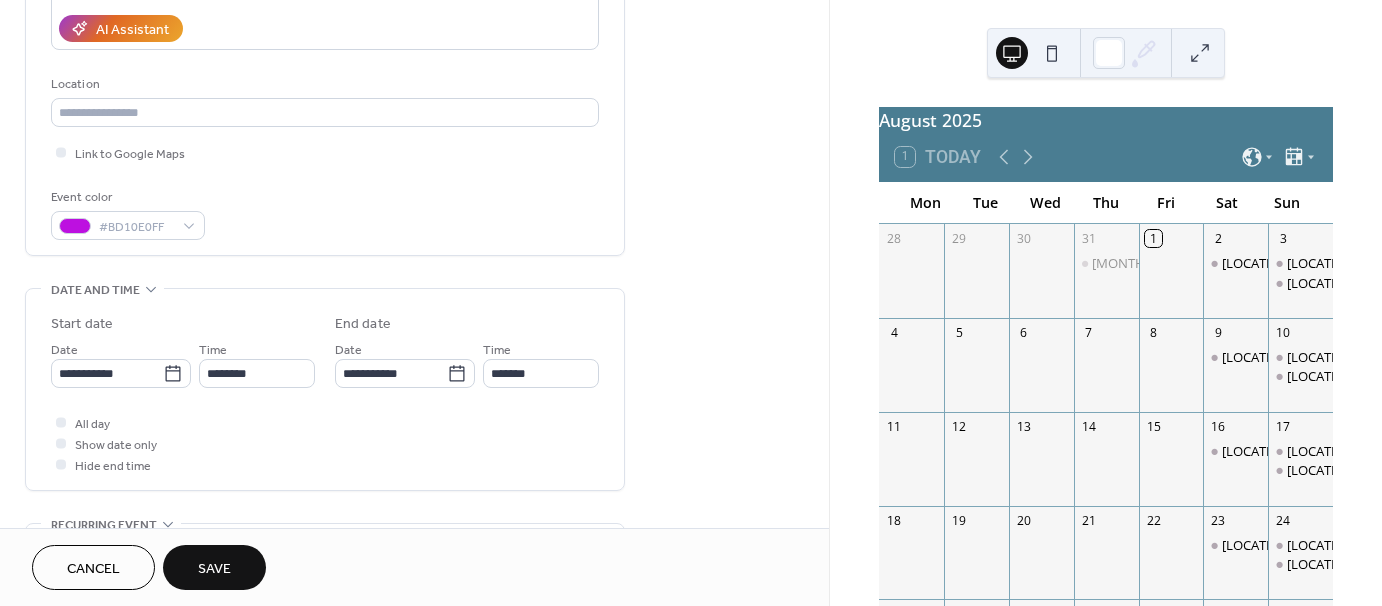 click on "**********" at bounding box center [414, 510] 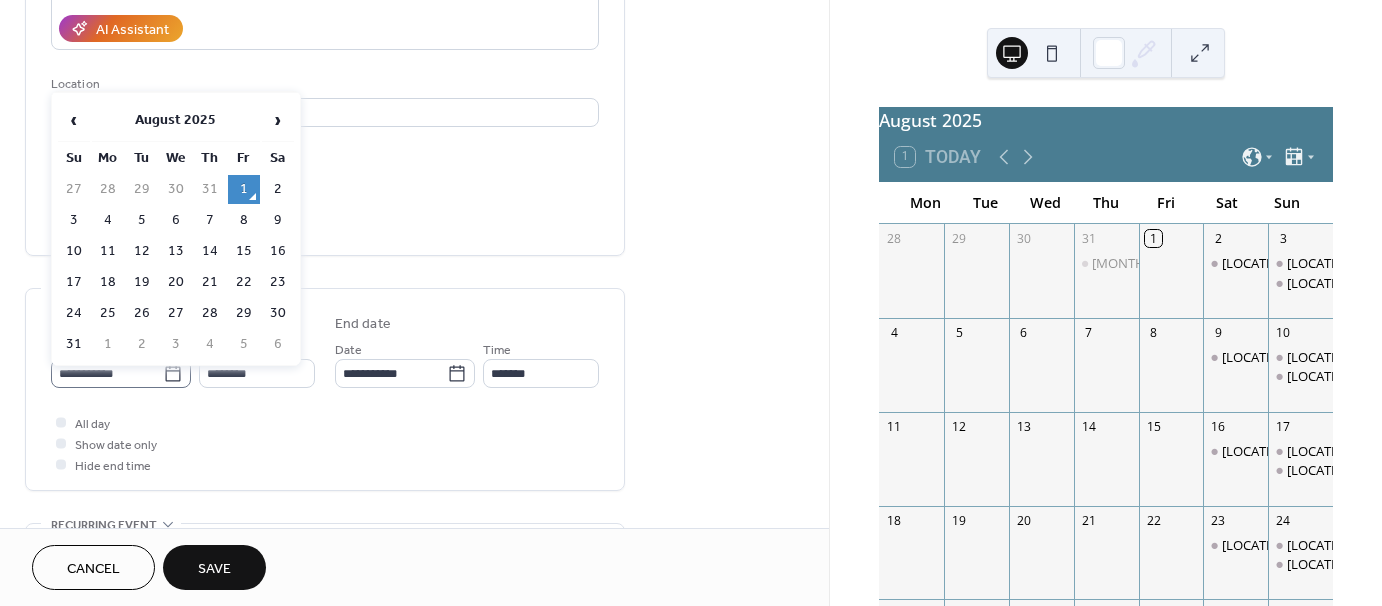 click 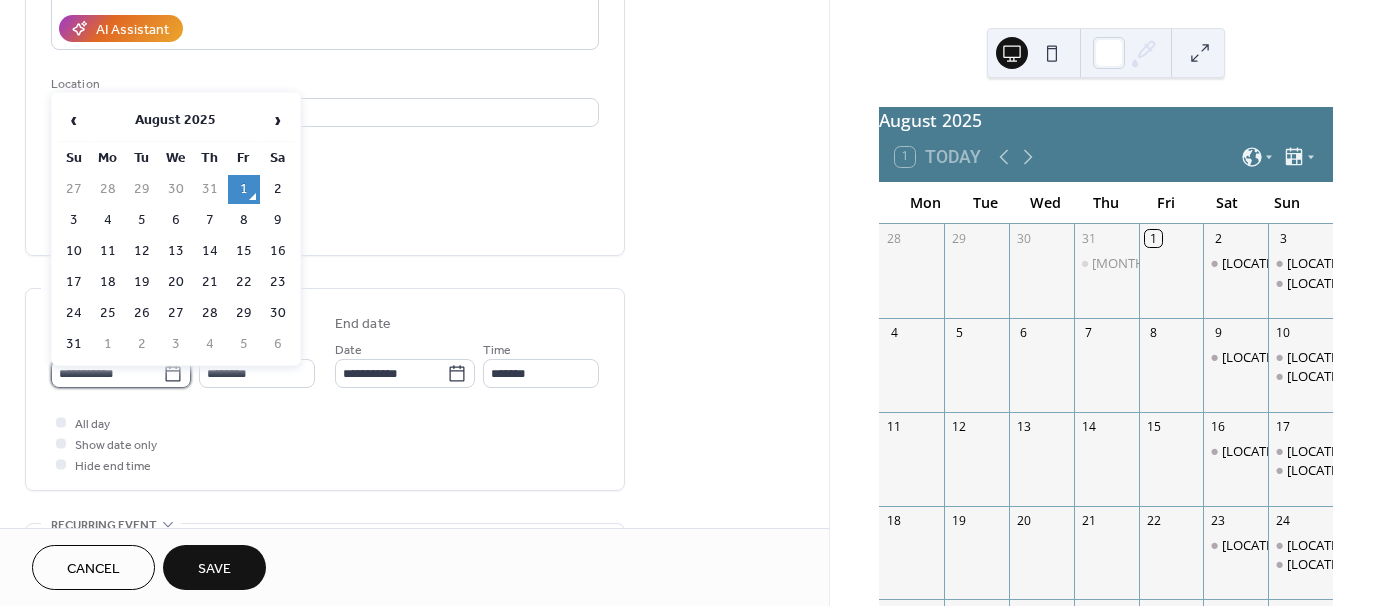 click on "**********" at bounding box center [107, 373] 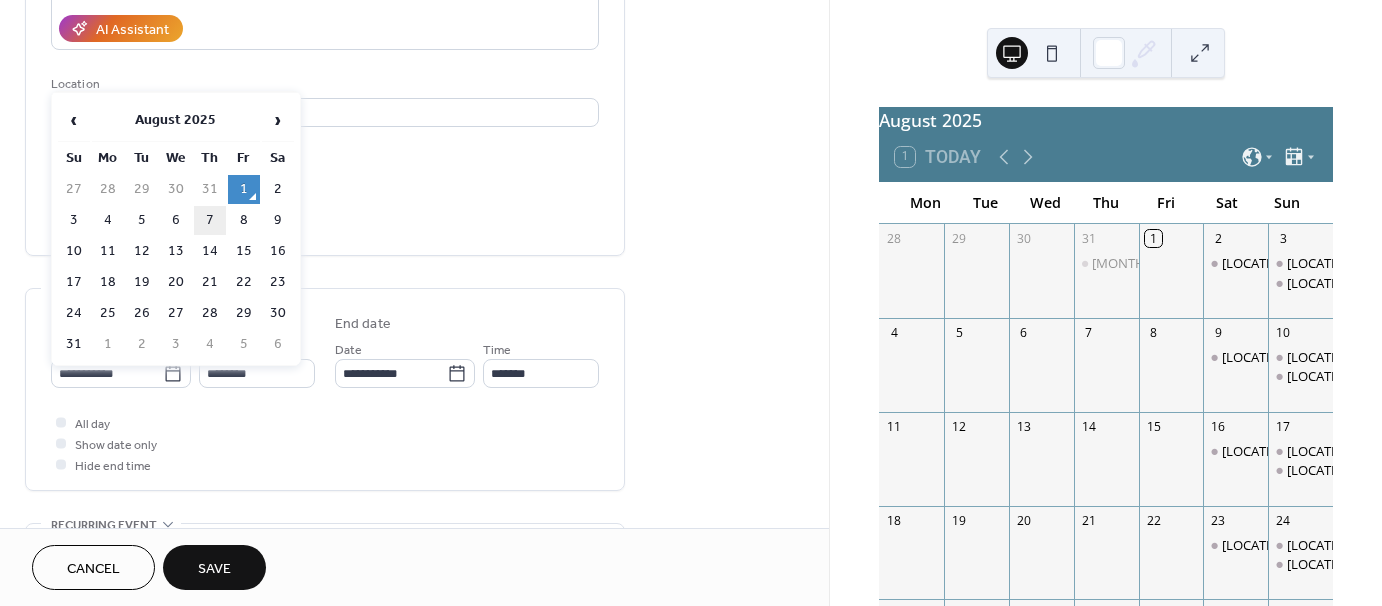 click on "7" at bounding box center (210, 220) 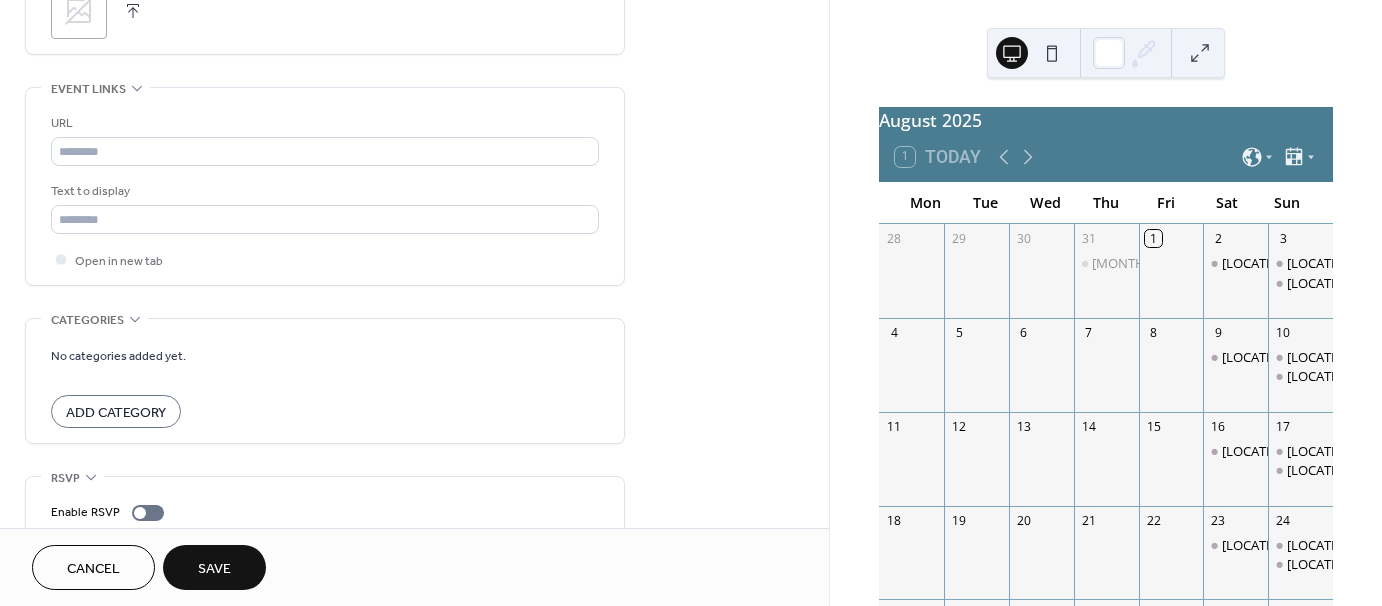 scroll, scrollTop: 1104, scrollLeft: 0, axis: vertical 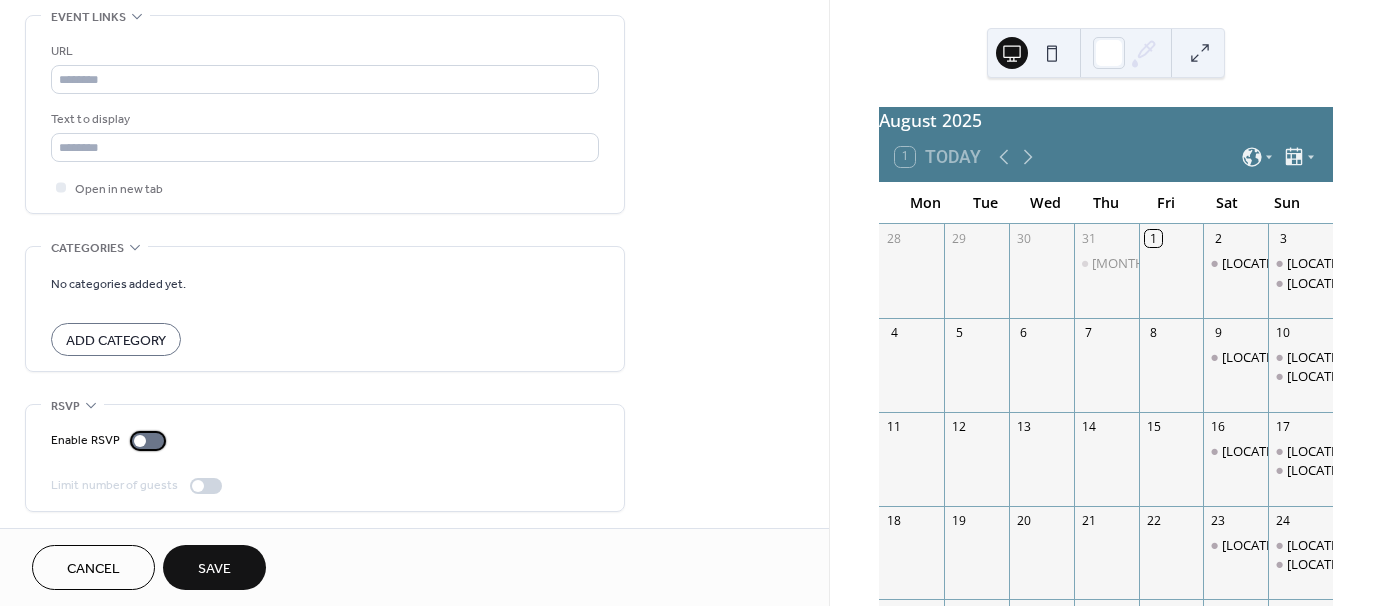 click at bounding box center [148, 441] 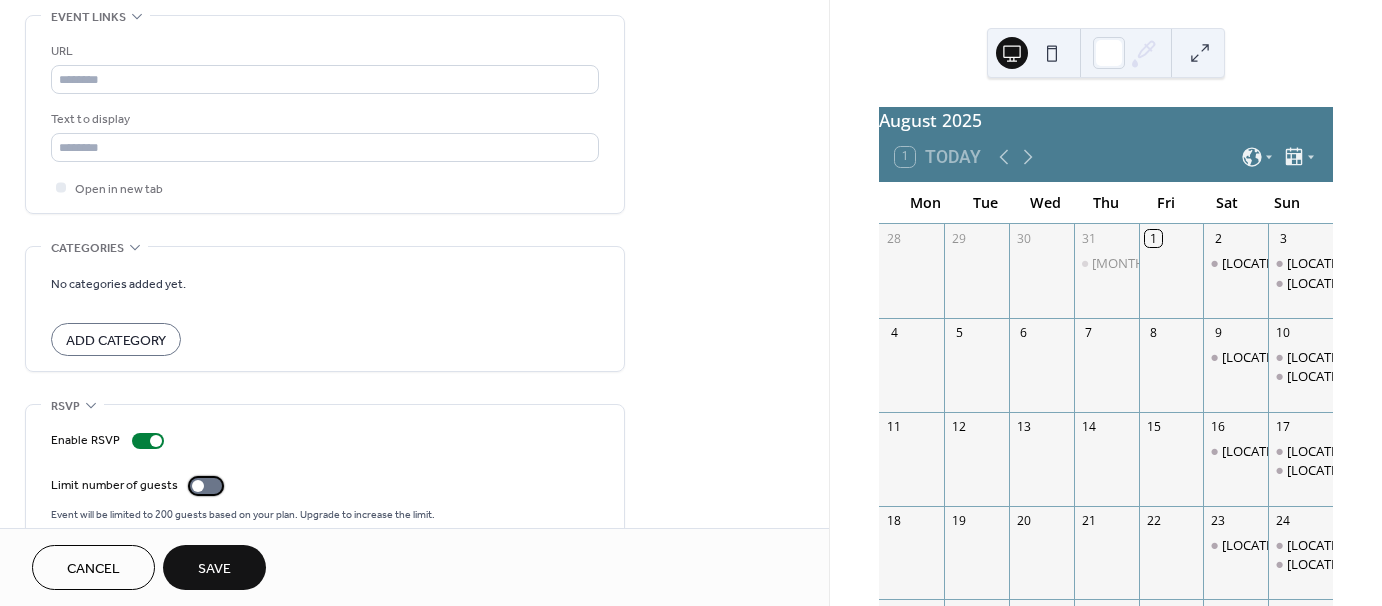 click at bounding box center [206, 486] 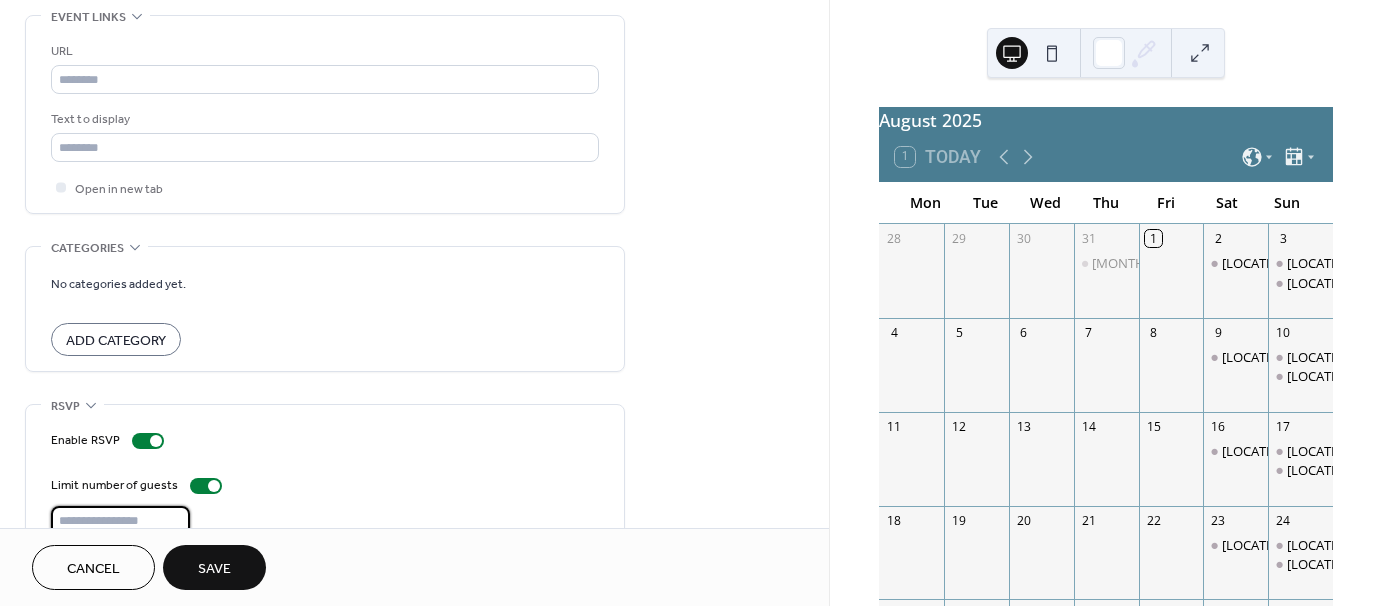 click on "***" at bounding box center [120, 520] 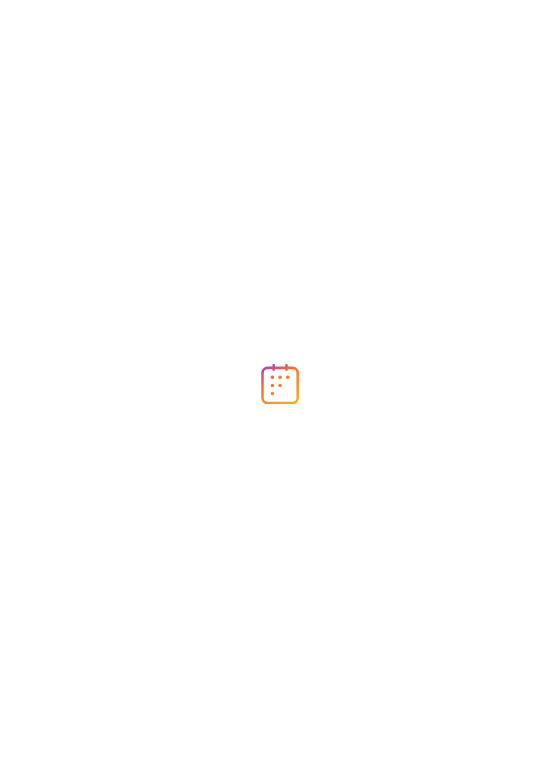 scroll, scrollTop: 0, scrollLeft: 0, axis: both 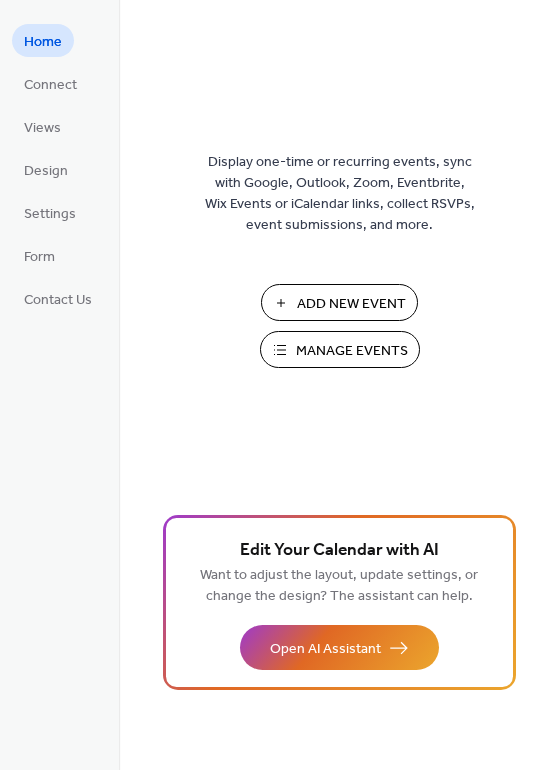 click on "Display one-time or recurring events, sync with Google, Outlook, Zoom, Eventbrite, Wix Events or iCalendar links, collect RSVPs, event submissions, and more. Add New Event Manage Events 🚀 Upgrade" at bounding box center [339, 417] 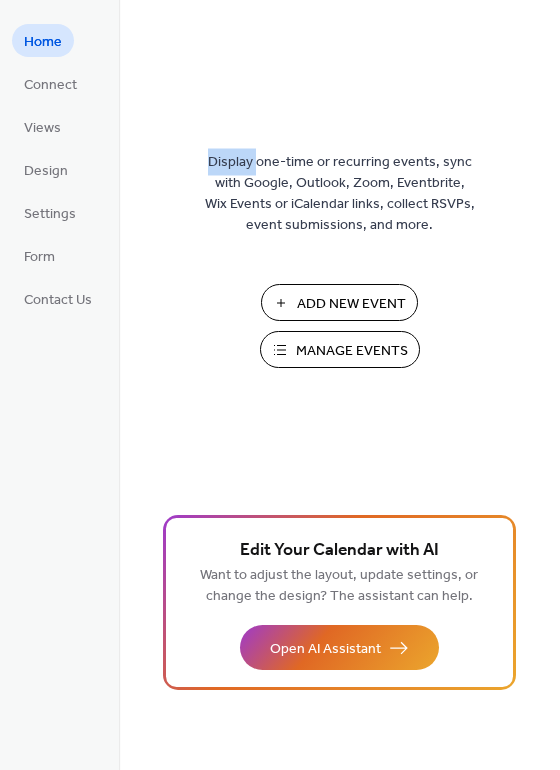 click on "Display one-time or recurring events, sync with Google, Outlook, Zoom, Eventbrite, Wix Events or iCalendar links, collect RSVPs, event submissions, and more. Add New Event Manage Events 🚀 Upgrade" at bounding box center (339, 417) 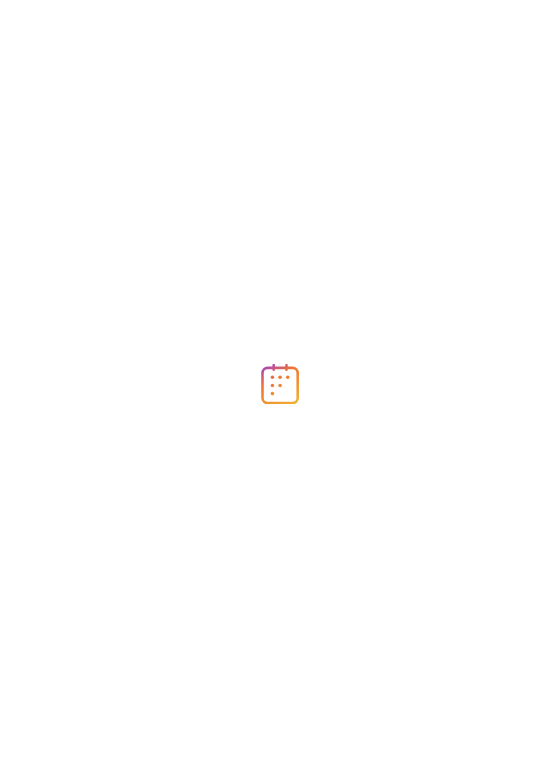 scroll, scrollTop: 0, scrollLeft: 0, axis: both 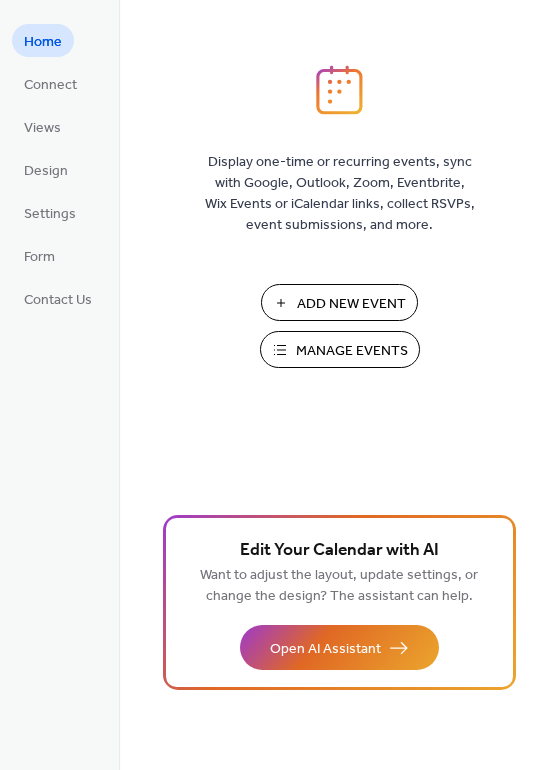 click on "Home Connect Views Design Settings Form Contact Us" at bounding box center [58, 169] 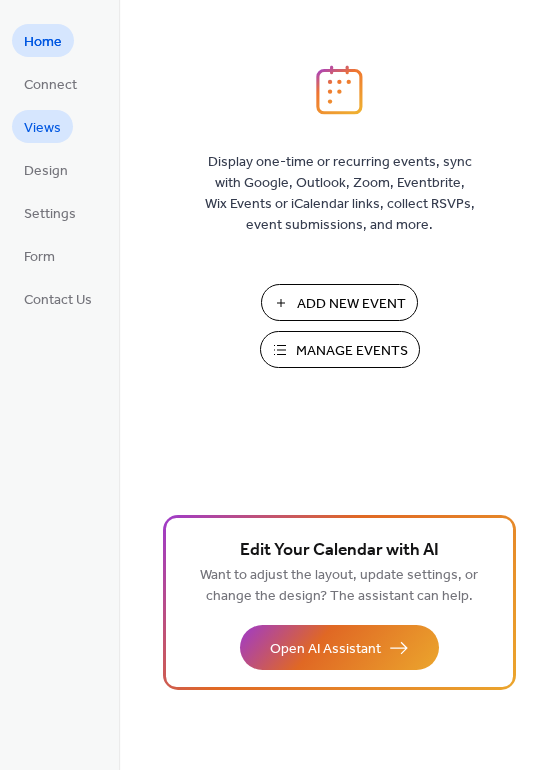 click on "Views" at bounding box center [42, 128] 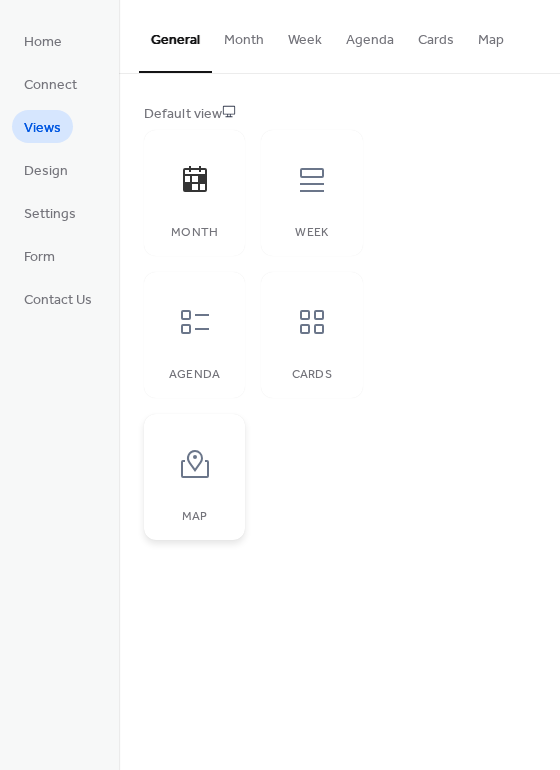 click 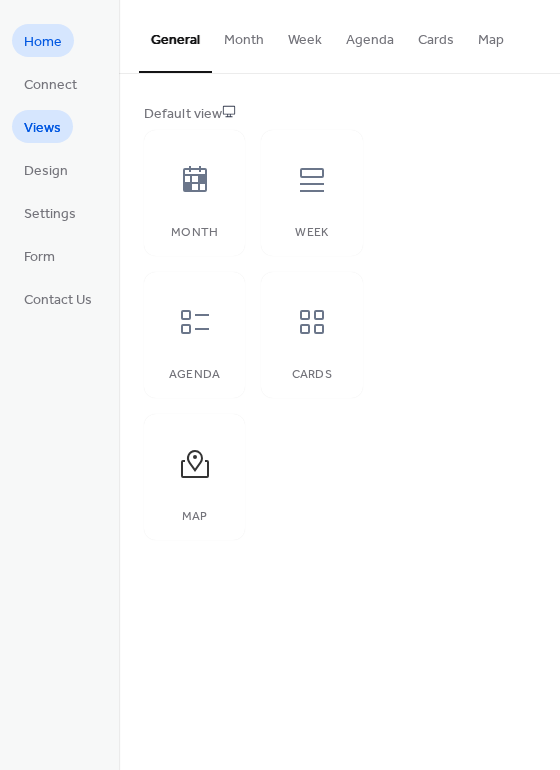click on "Home" at bounding box center (43, 42) 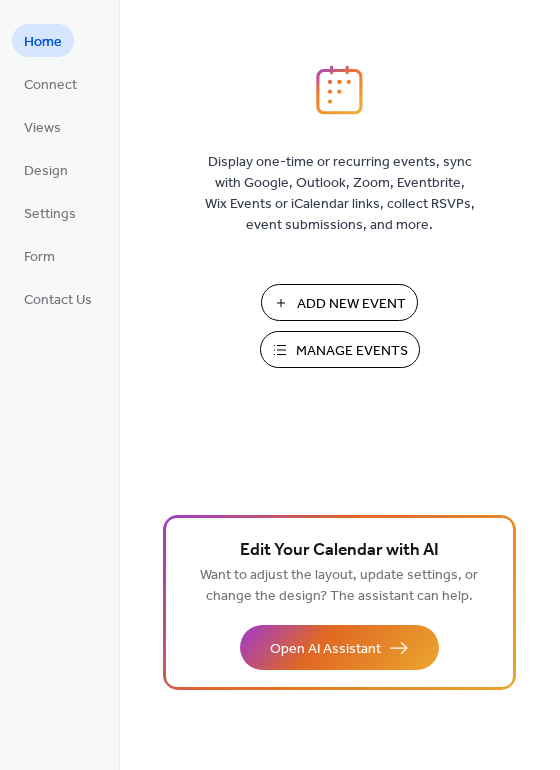 click on "Manage Events" at bounding box center [352, 351] 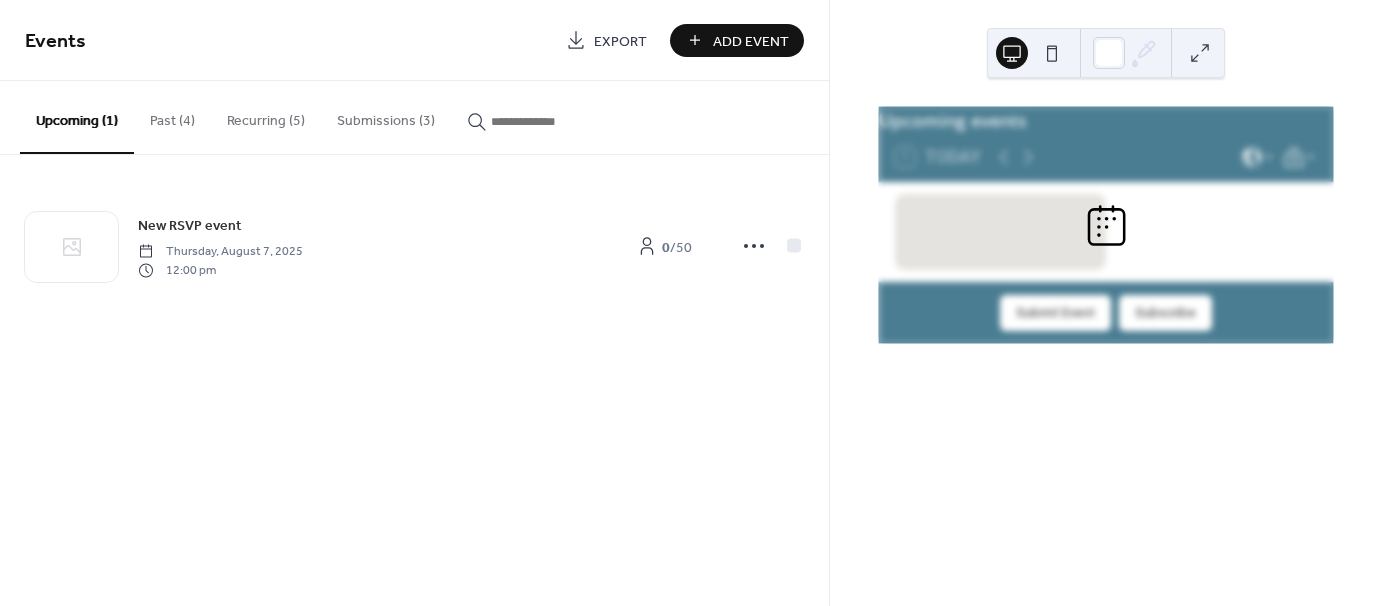 scroll, scrollTop: 0, scrollLeft: 0, axis: both 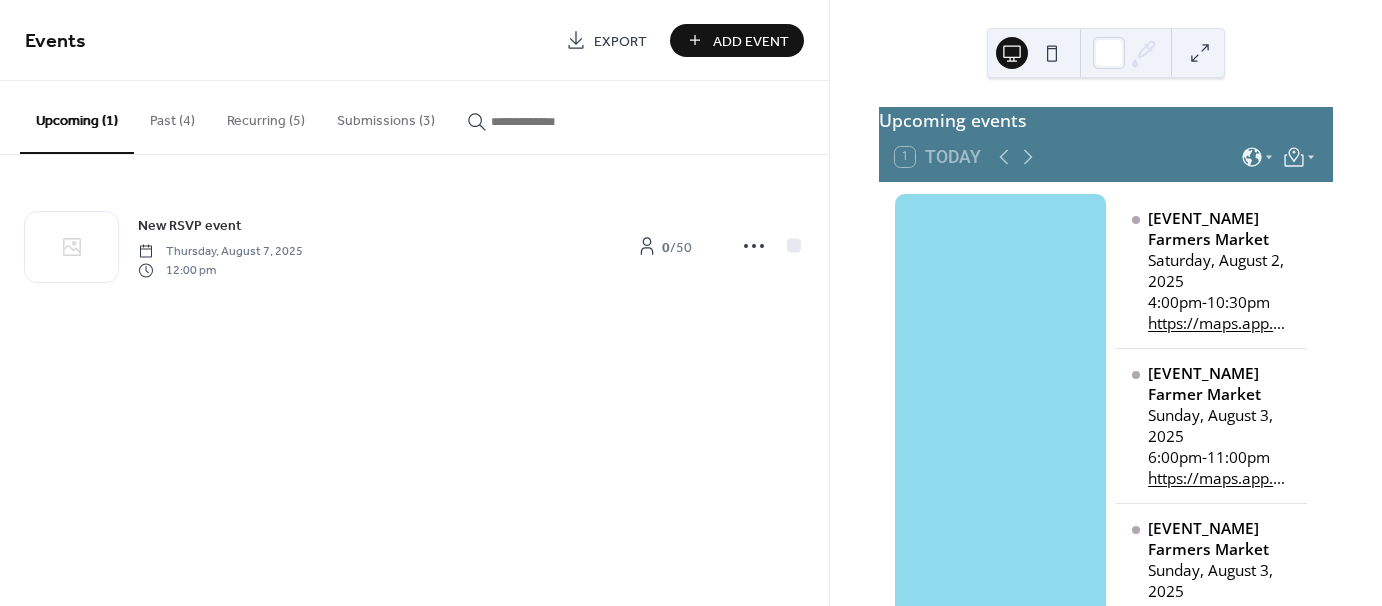click on "Past (4)" at bounding box center [172, 116] 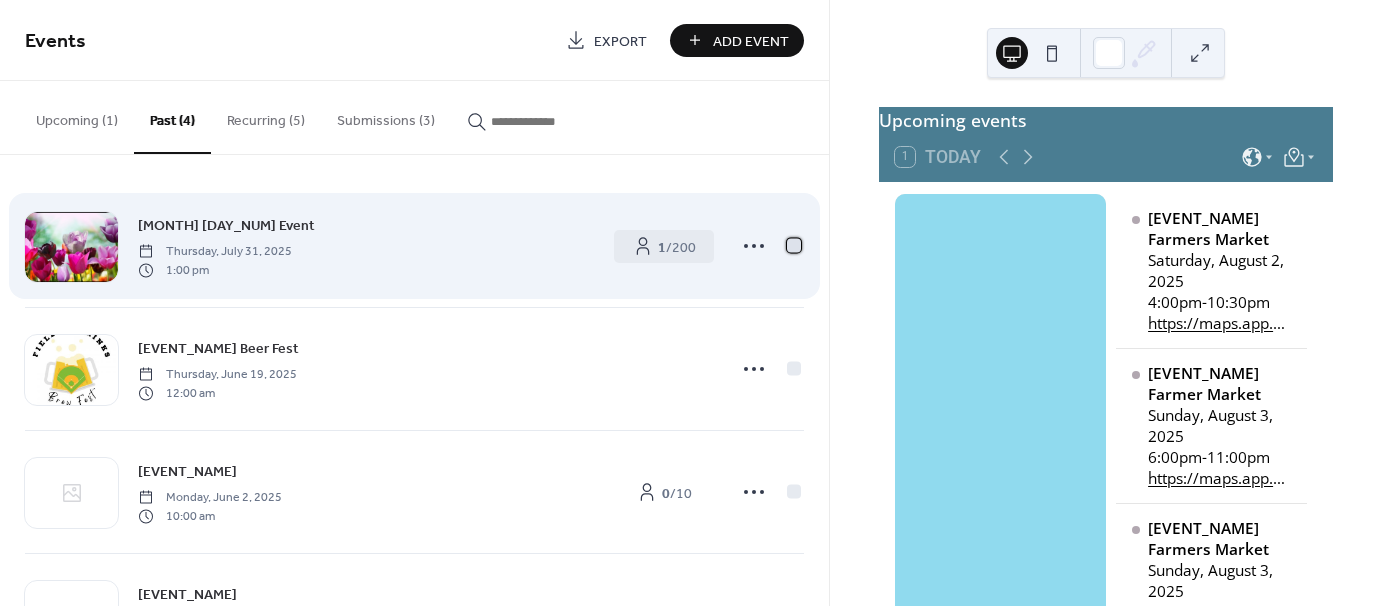 click at bounding box center (794, 245) 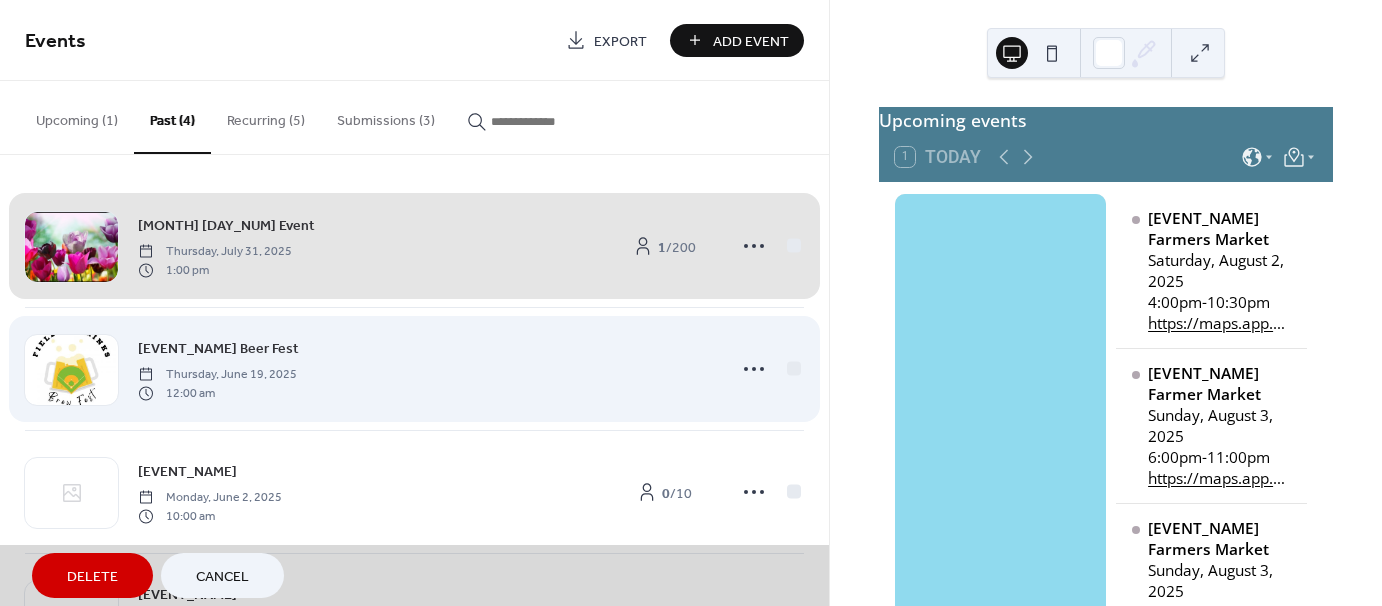 click on "[EVENT_NAME] Beer Fest [DATE] [TIME]" at bounding box center [414, 368] 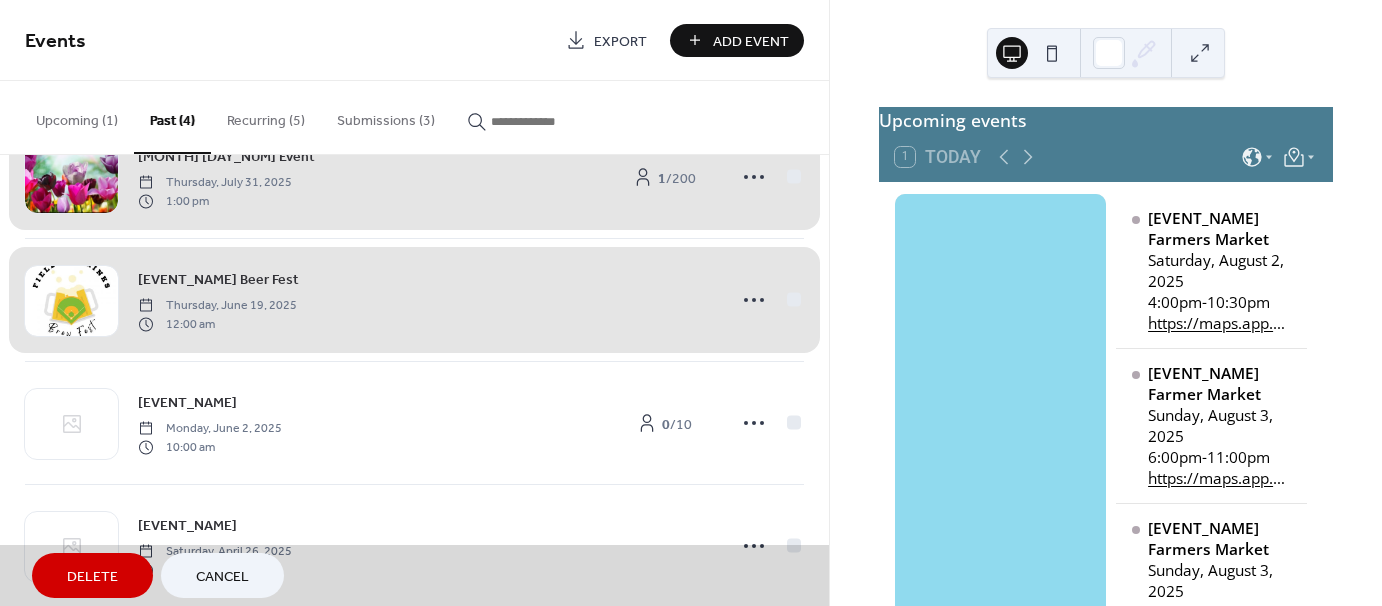 scroll, scrollTop: 98, scrollLeft: 0, axis: vertical 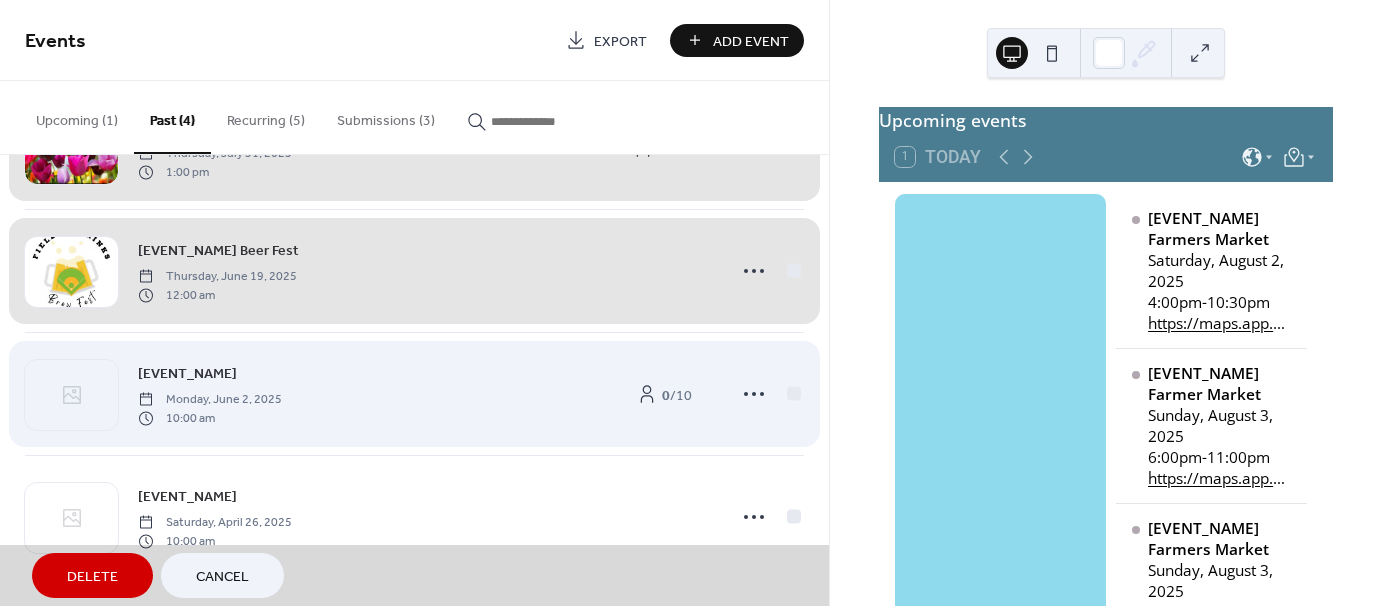 click on "[EVENT_NAME] [DAY], [MONTH] [DAY_NUM], [YEAR] [TIME] 0  /  10" at bounding box center [414, 393] 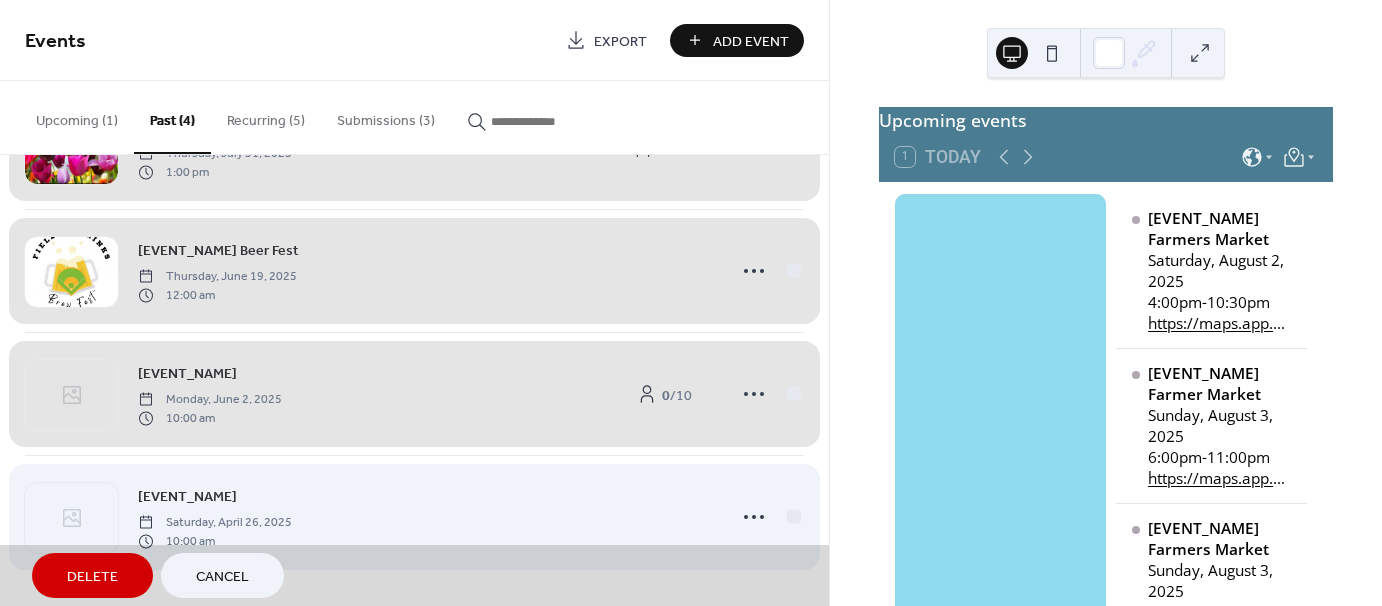 click on "[EVENT_NAME] [DAY], [MONTH] [DAY_NUM], [YEAR] [TIME]" at bounding box center (414, 516) 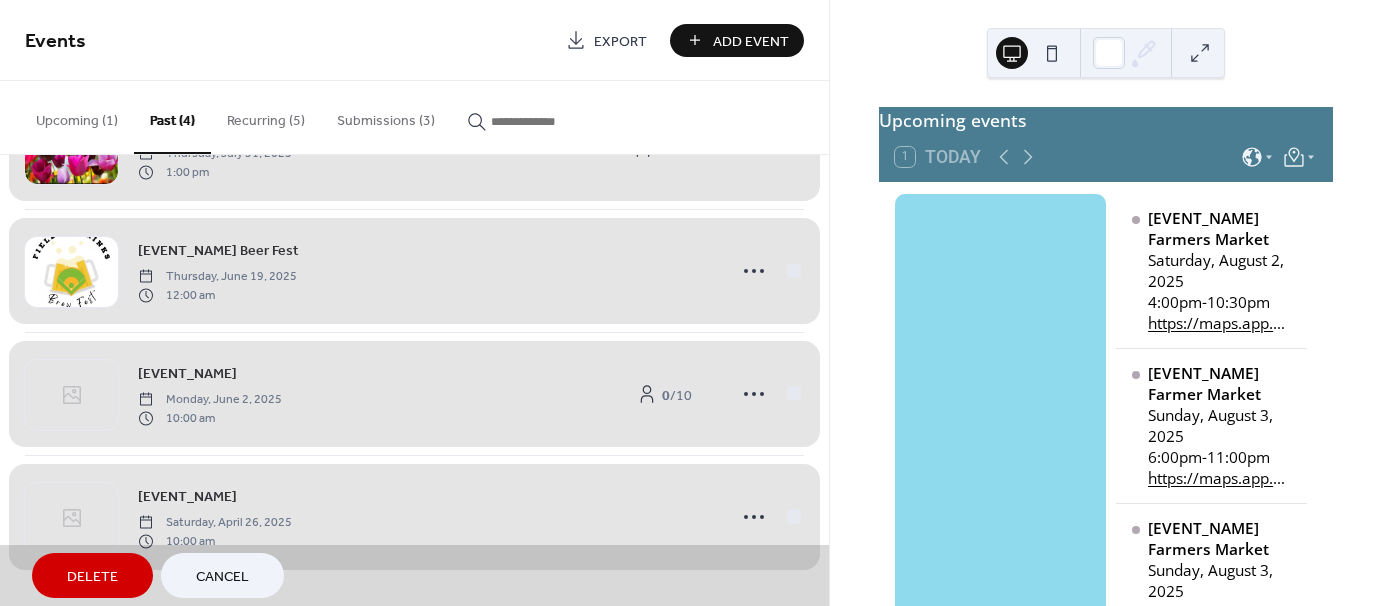 click on "Delete" at bounding box center [92, 577] 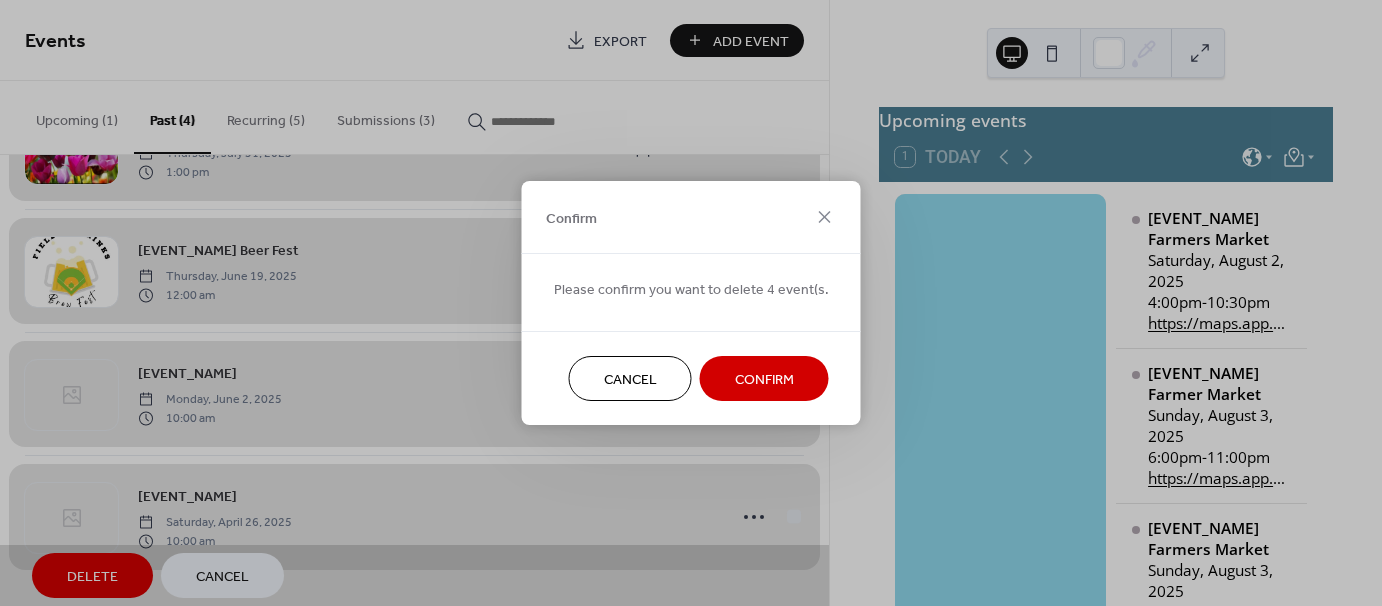 click on "Confirm" at bounding box center [764, 380] 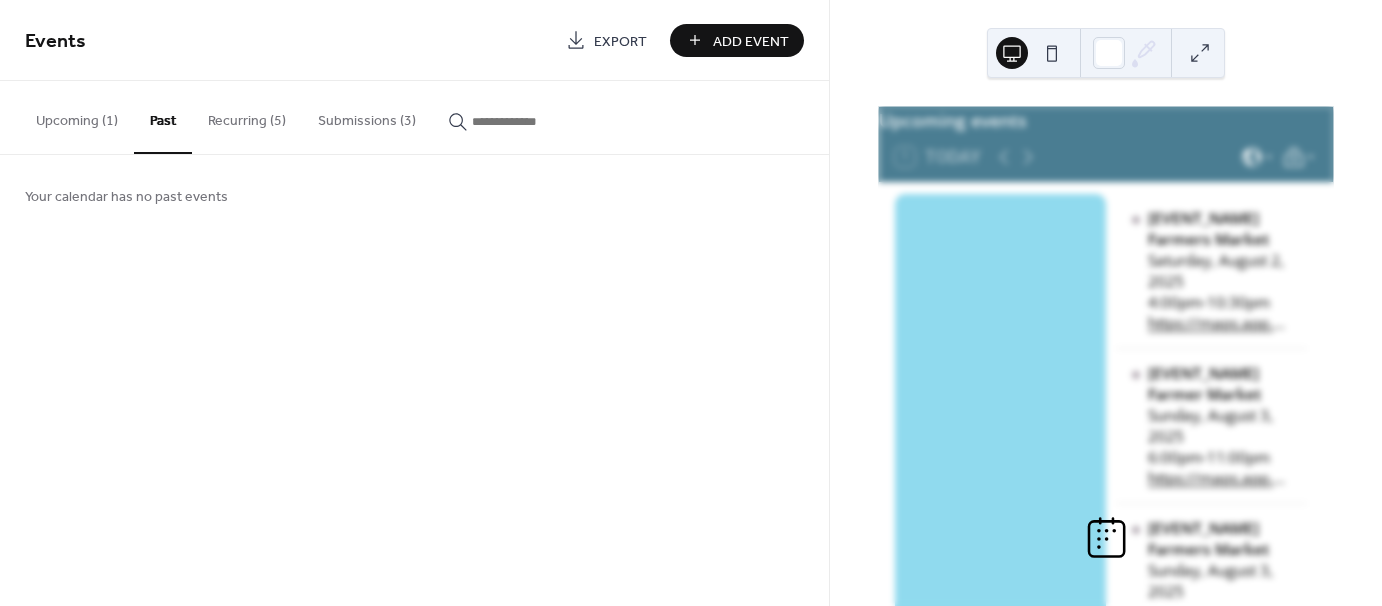 scroll, scrollTop: 0, scrollLeft: 0, axis: both 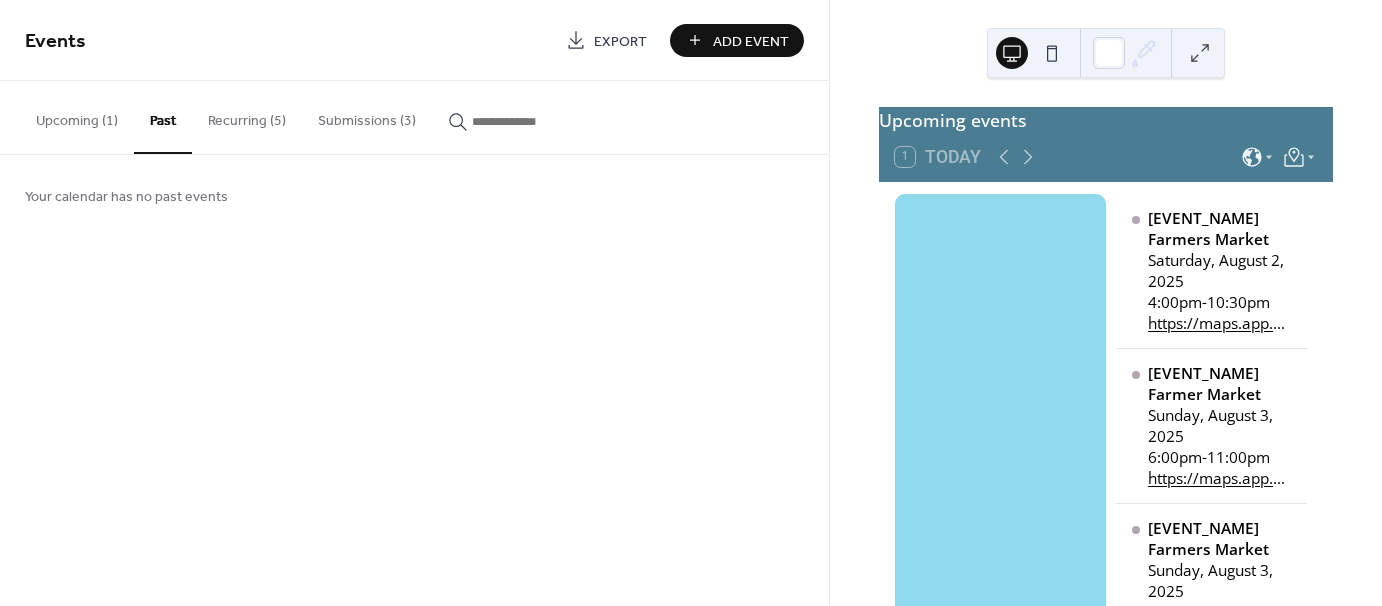 click on "Recurring (5)" at bounding box center [247, 116] 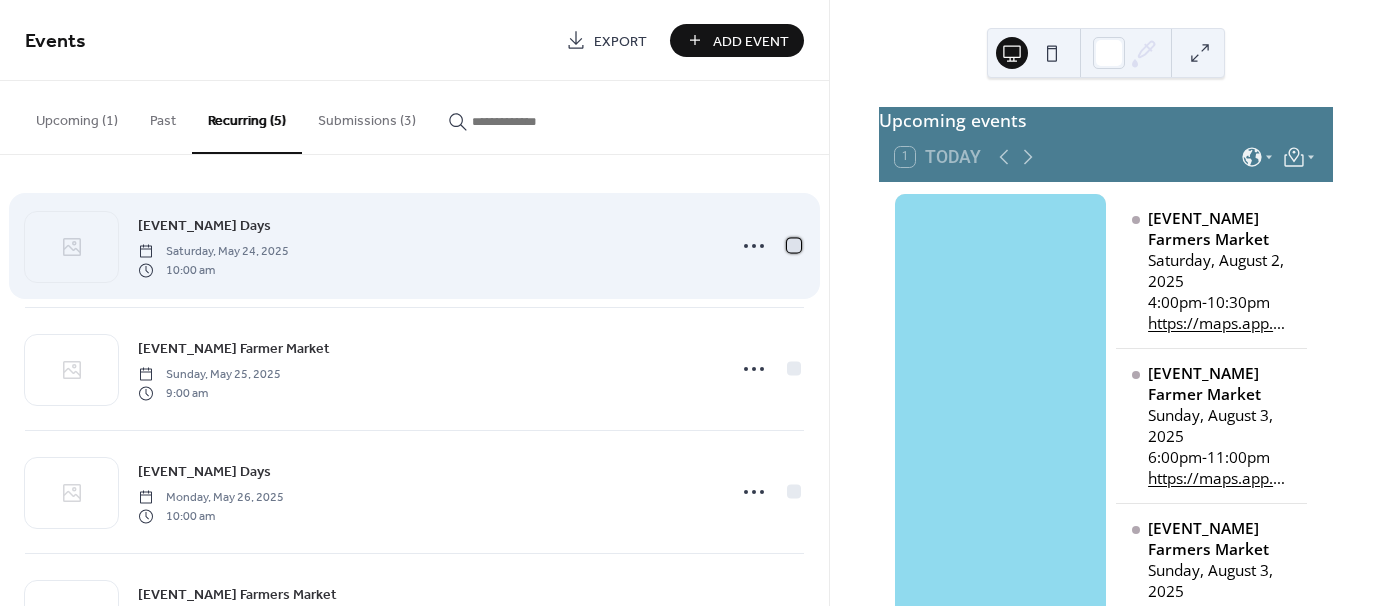 click at bounding box center [794, 245] 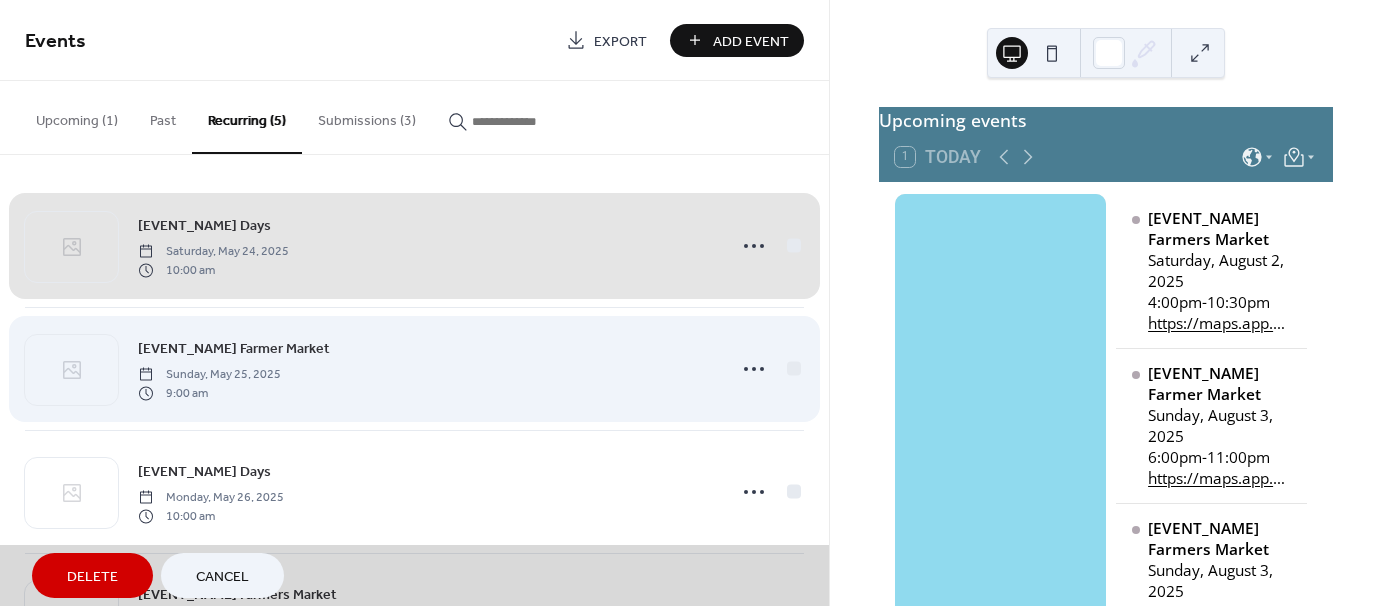 click on "[EVENT_NAME] Farmer Market [DAY], [MONTH] [DAY_NUM], [YEAR] [TIME]" at bounding box center [414, 368] 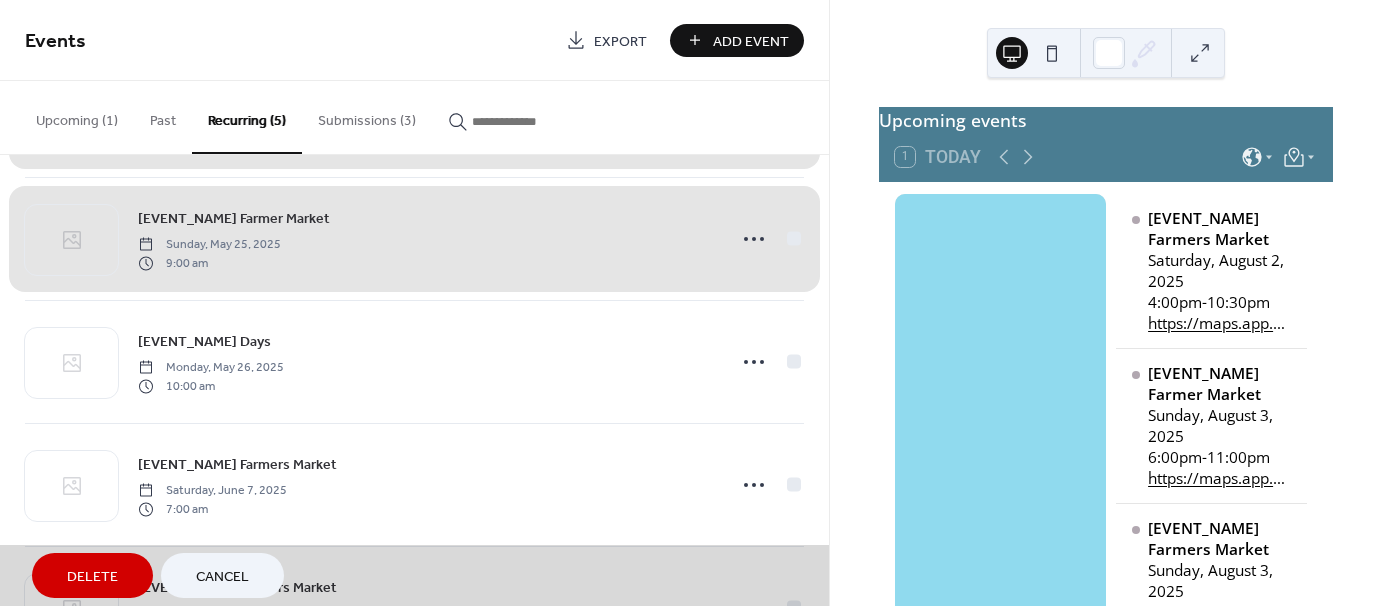 scroll, scrollTop: 220, scrollLeft: 0, axis: vertical 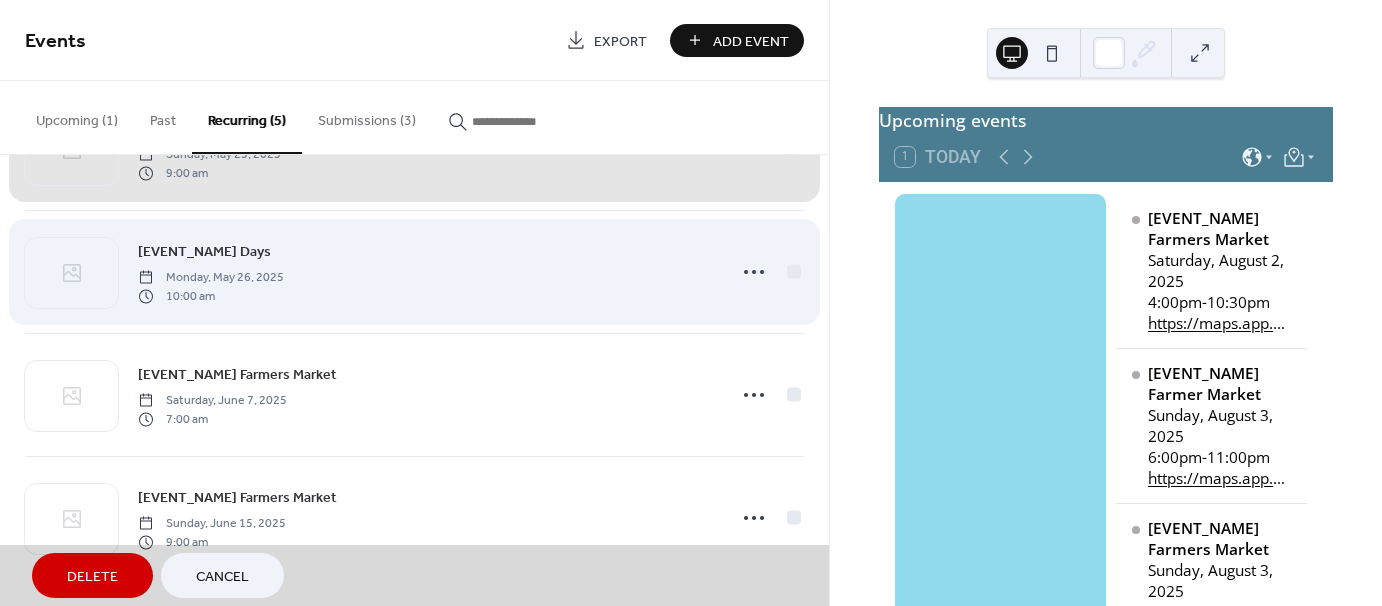 click on "[EVENT_NAME] Days [DAY], [MONTH] [DAY_NUM], [YEAR] [TIME]" at bounding box center (414, 271) 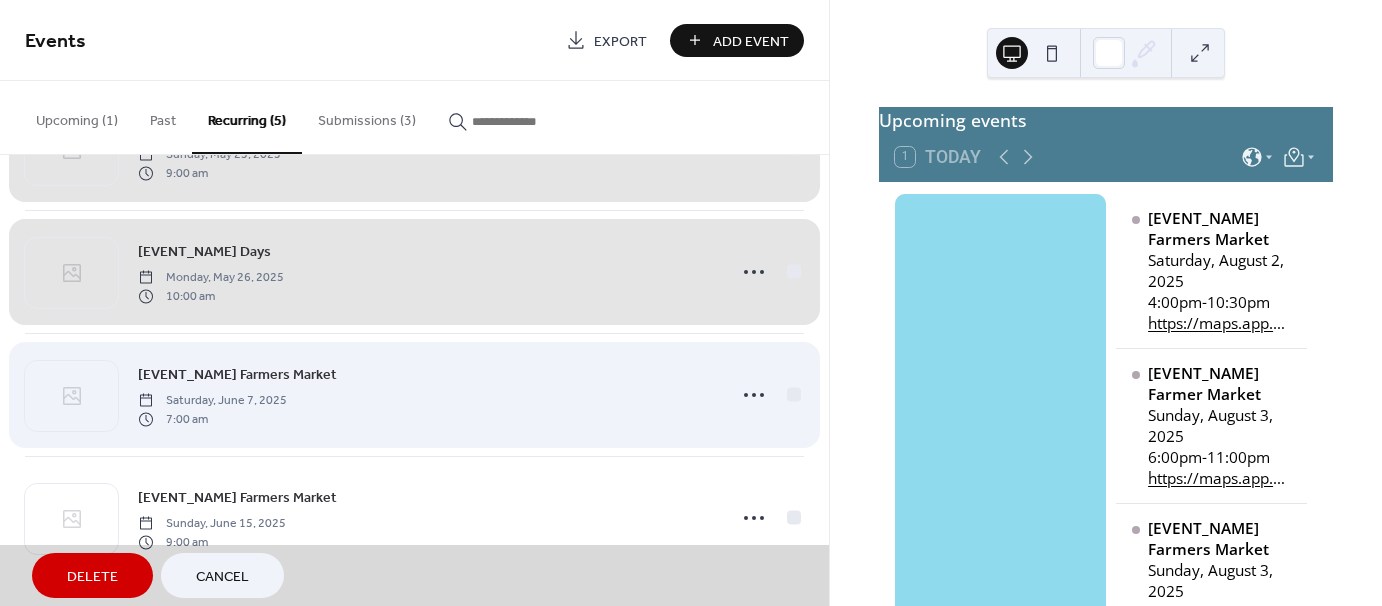 click on "[EVENT_NAME] Farmers Market [DAY], [MONTH] [DAY_NUM], [YEAR] [TIME]" at bounding box center [414, 394] 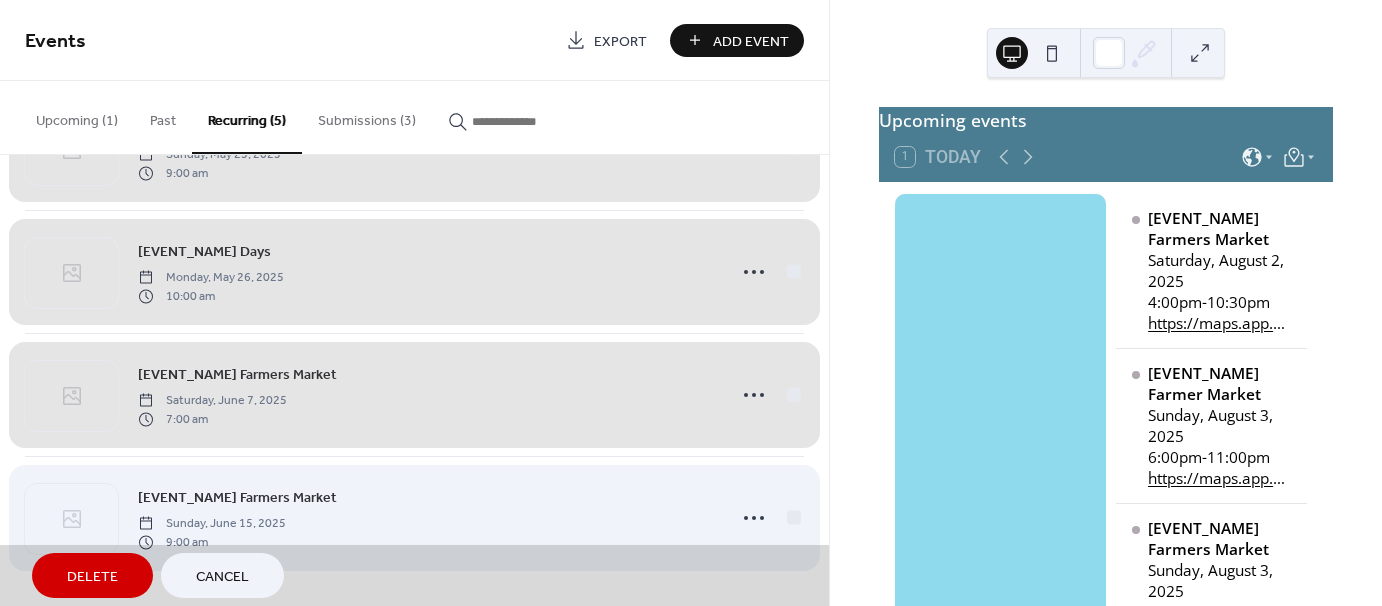 click on "[EVENT_NAME] Farmers Market [DAY], [MONTH] [DAY_NUM], [YEAR] [TIME]" at bounding box center [414, 517] 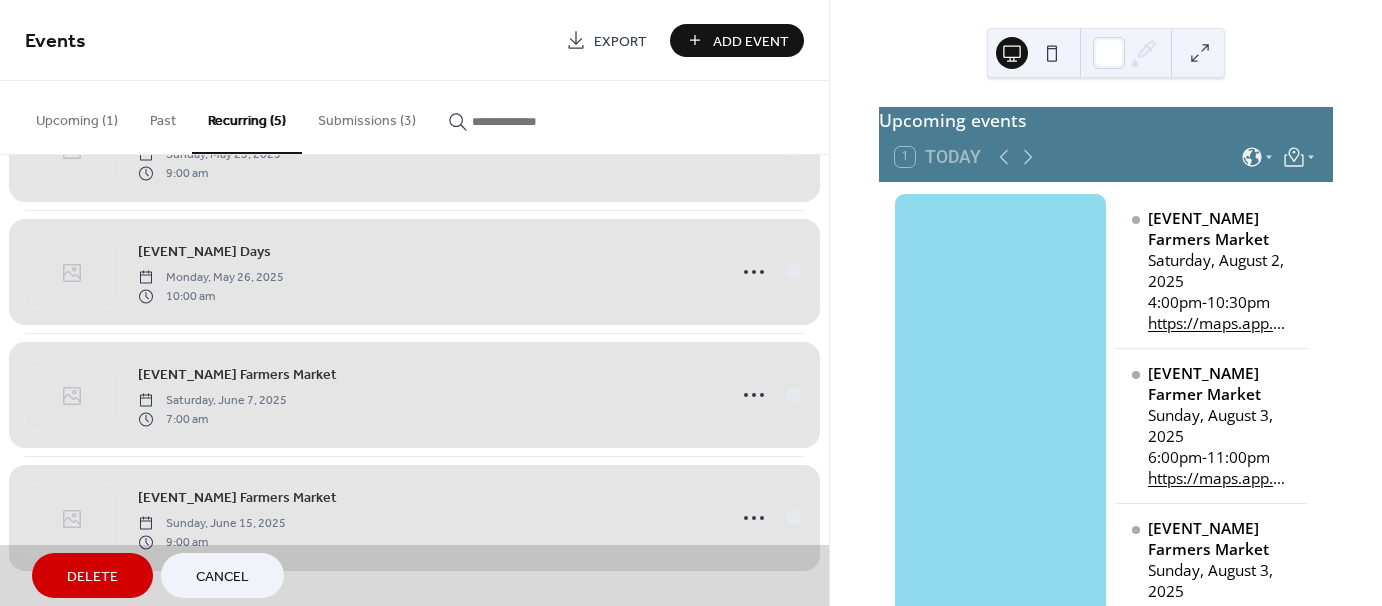 click on "Delete" at bounding box center [92, 575] 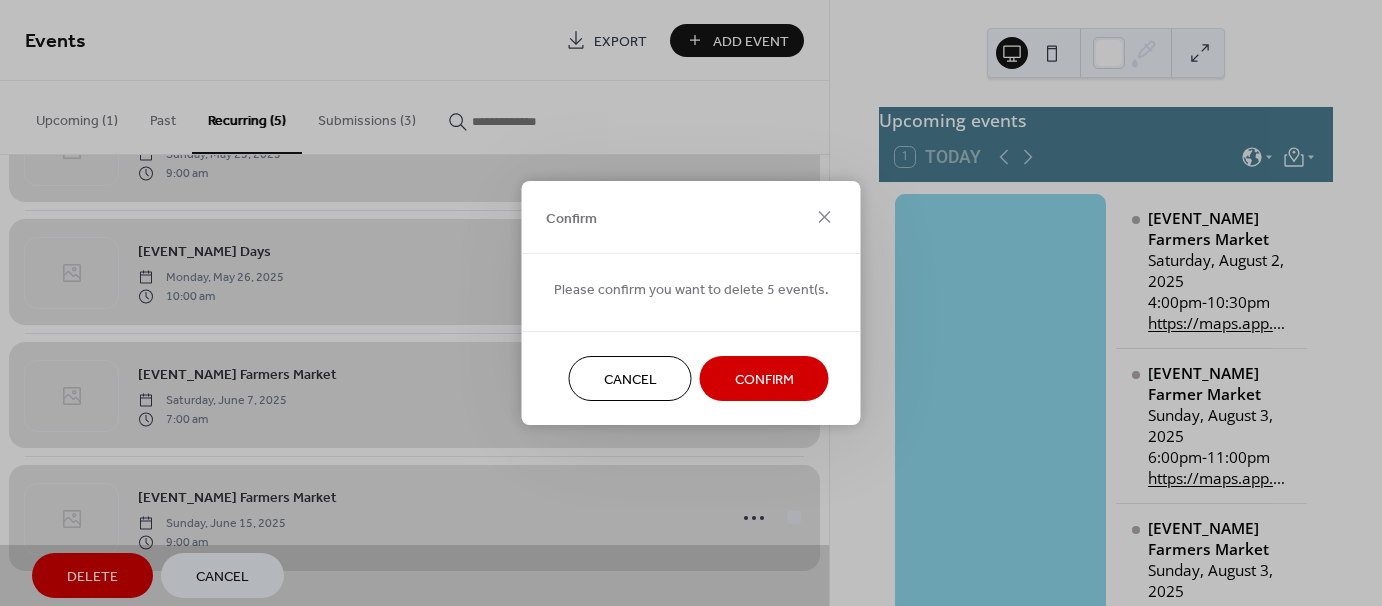 click on "Confirm" at bounding box center (764, 378) 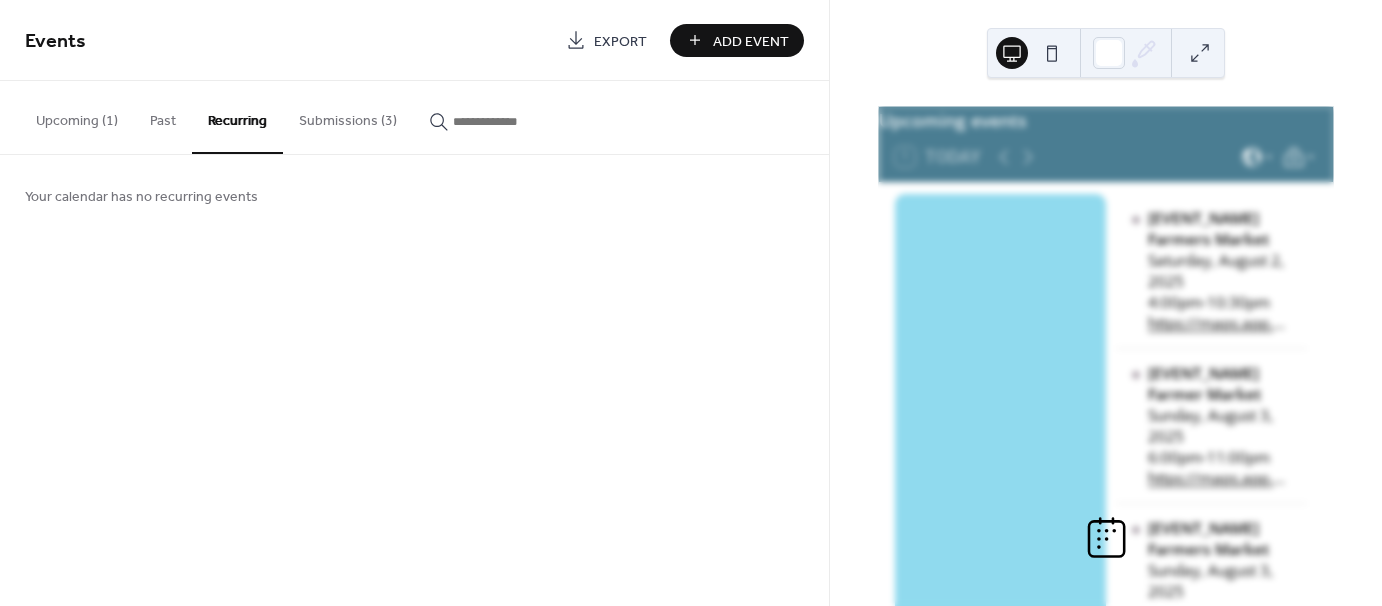 scroll, scrollTop: 0, scrollLeft: 0, axis: both 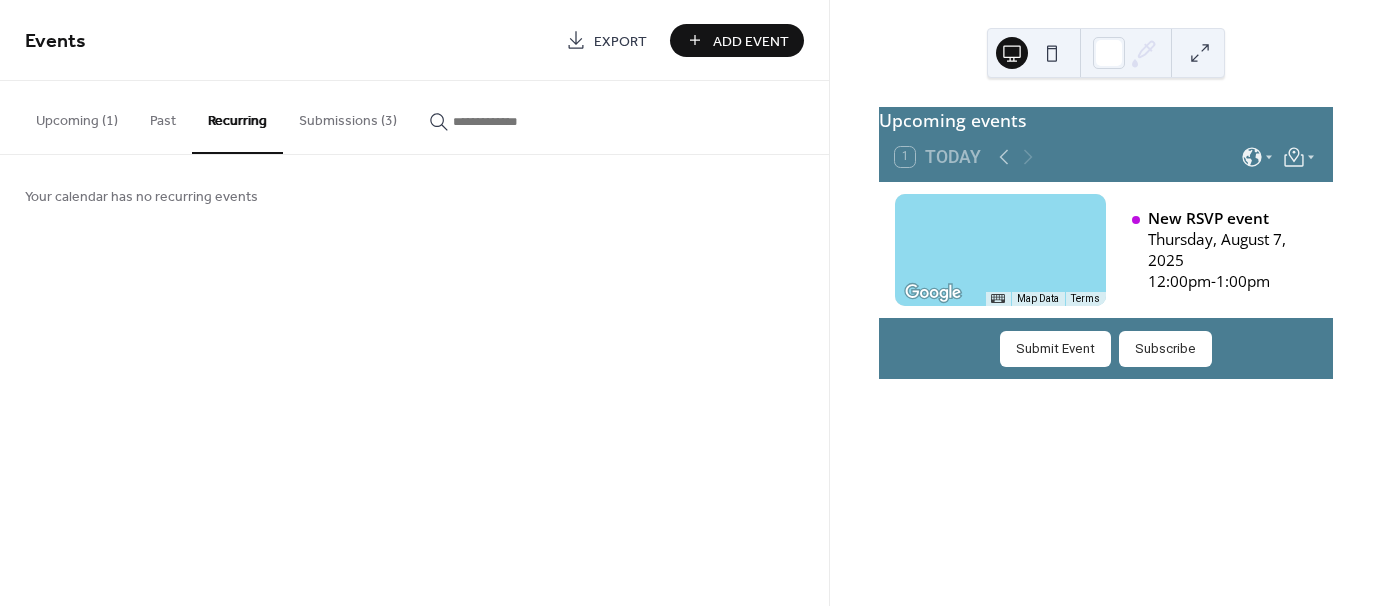 click on "Upcoming (1)" at bounding box center [77, 116] 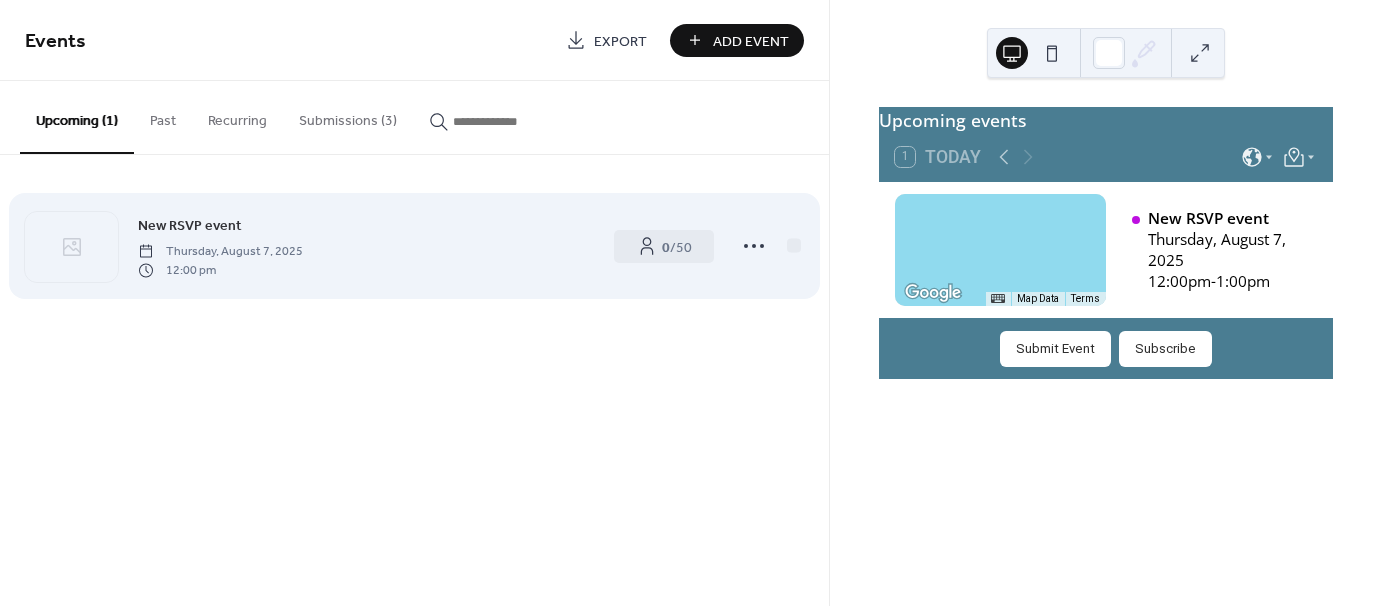 click on "New RSVP event [DAY], [MONTH] [DAY_NUM], [YEAR] [TIME]" at bounding box center [366, 246] 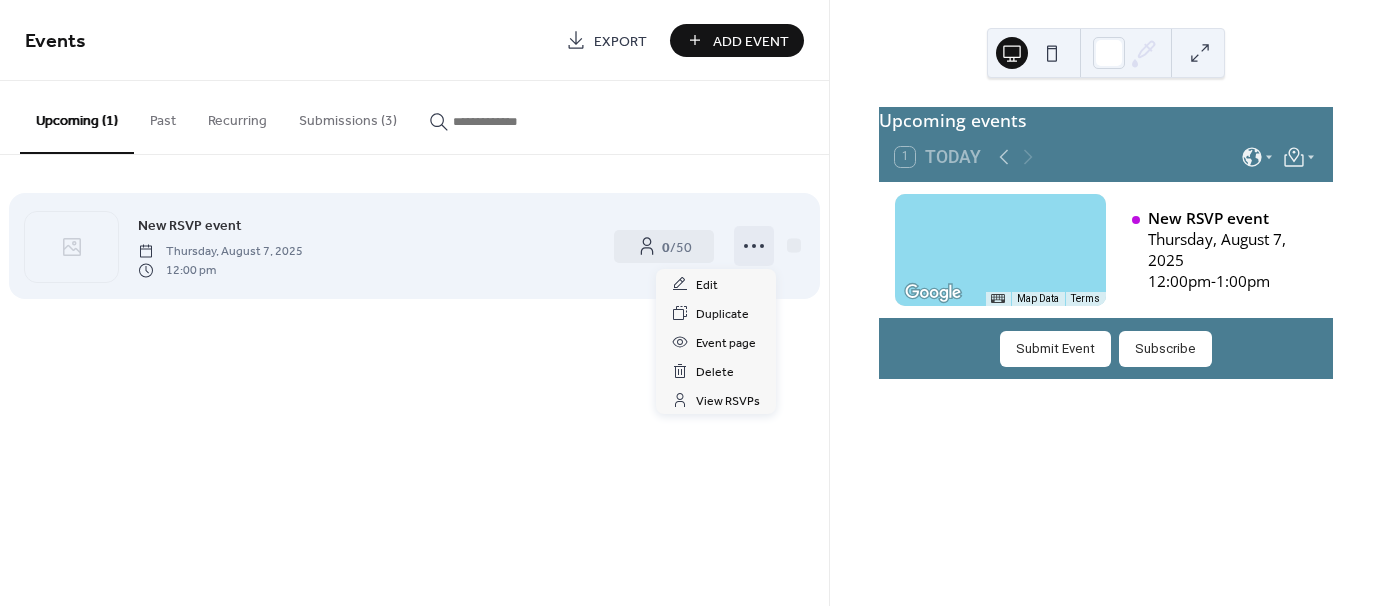 click 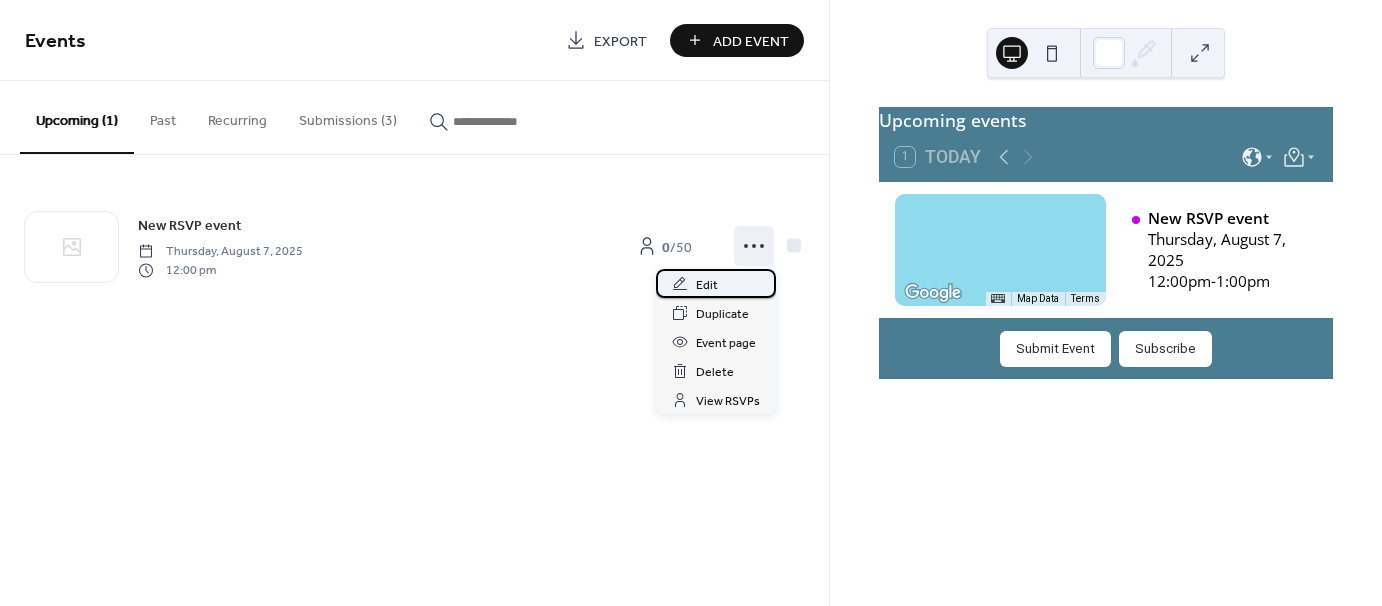 click on "Edit" at bounding box center (716, 283) 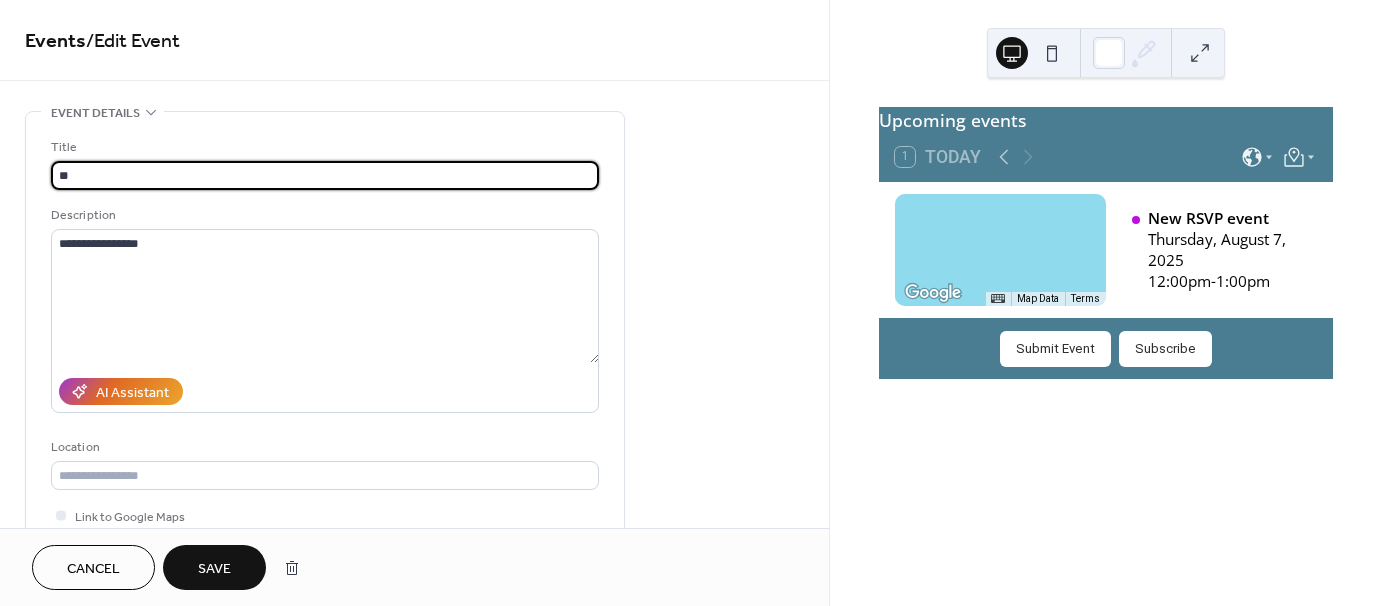 type on "*" 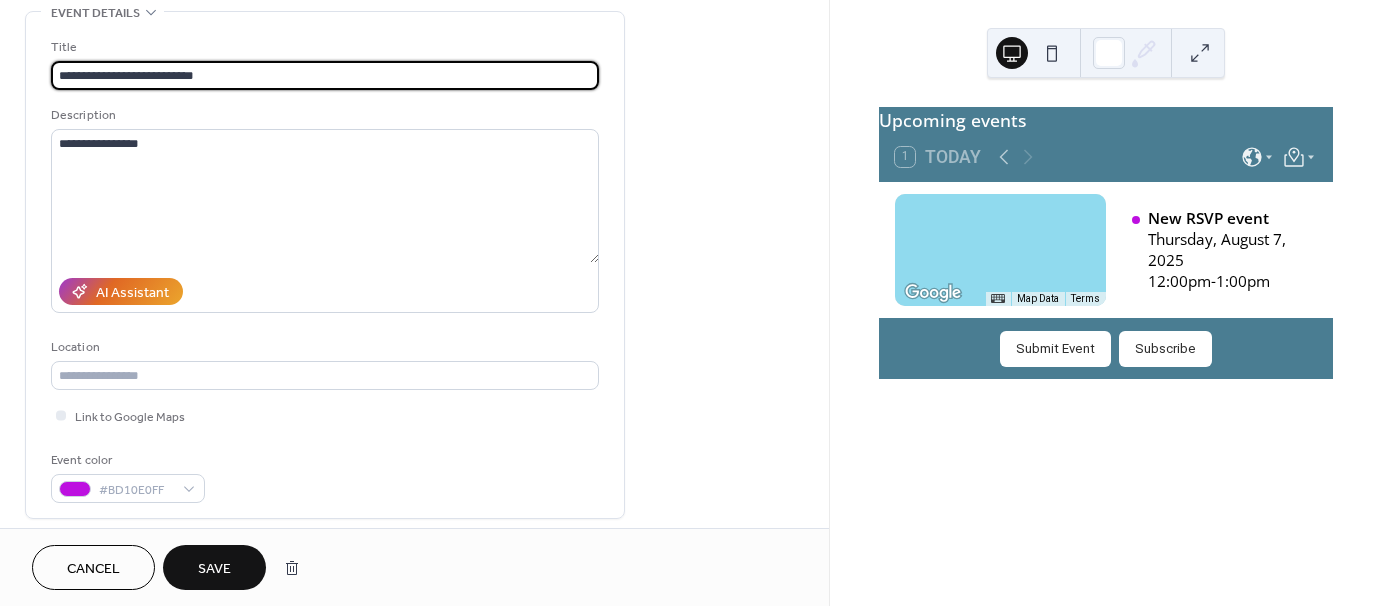 scroll, scrollTop: 104, scrollLeft: 0, axis: vertical 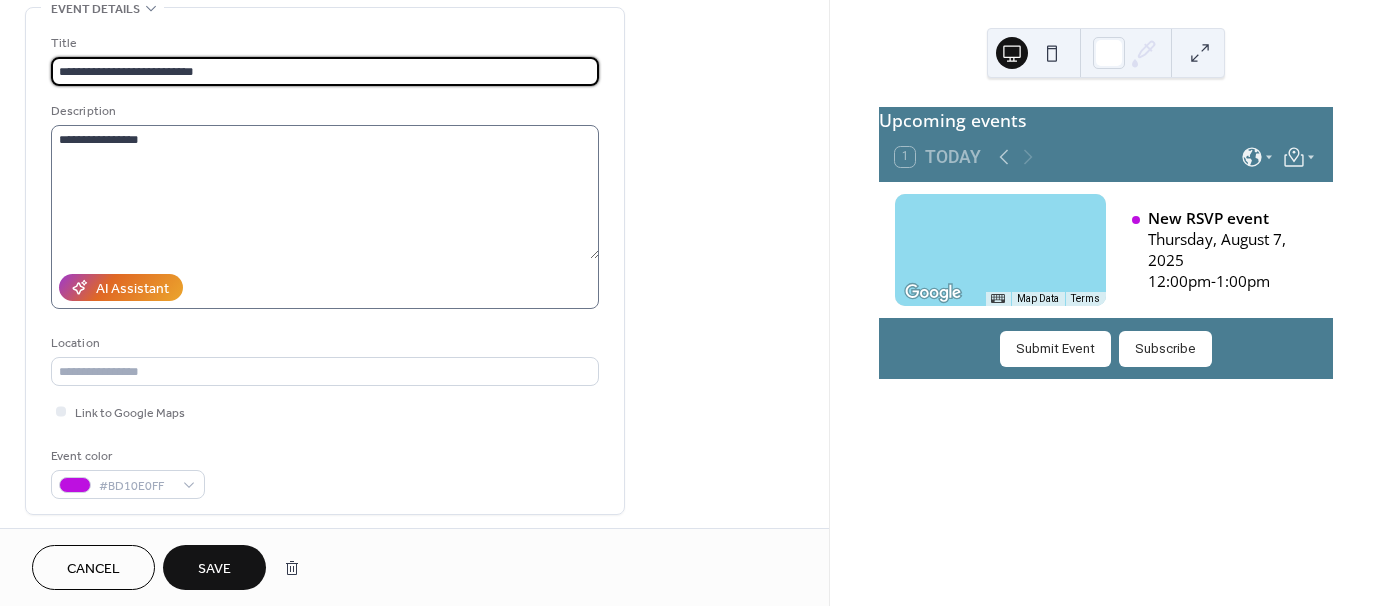 type on "**********" 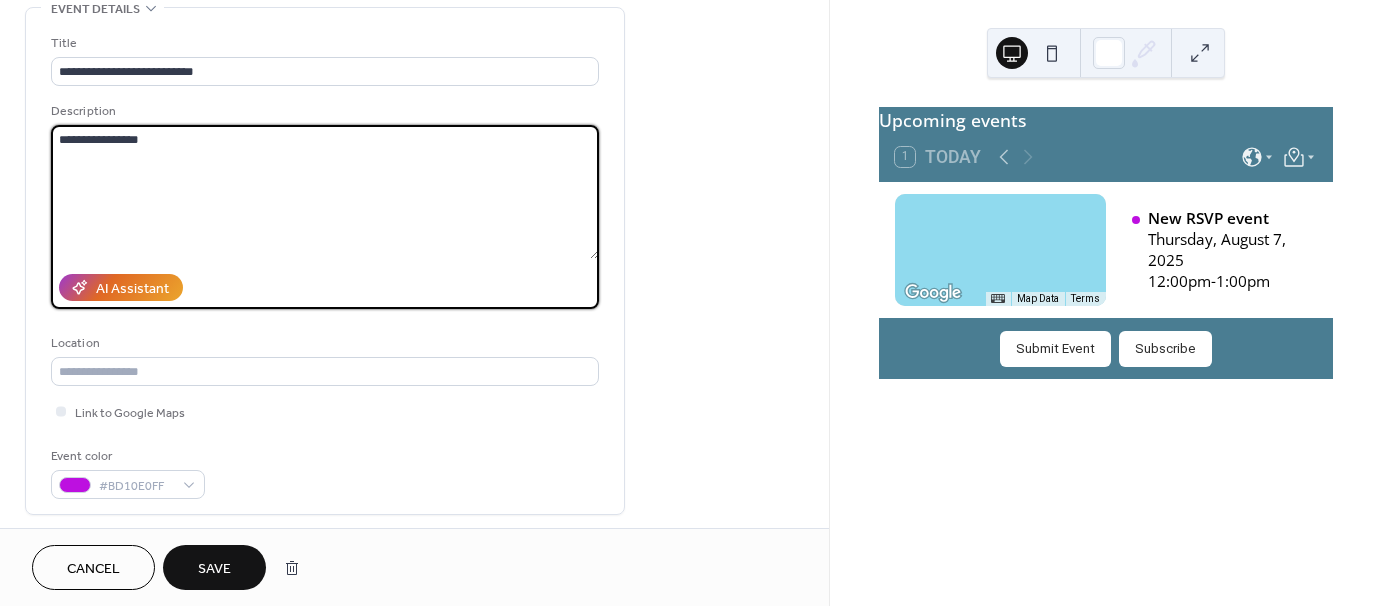 drag, startPoint x: 164, startPoint y: 144, endPoint x: 49, endPoint y: 147, distance: 115.03912 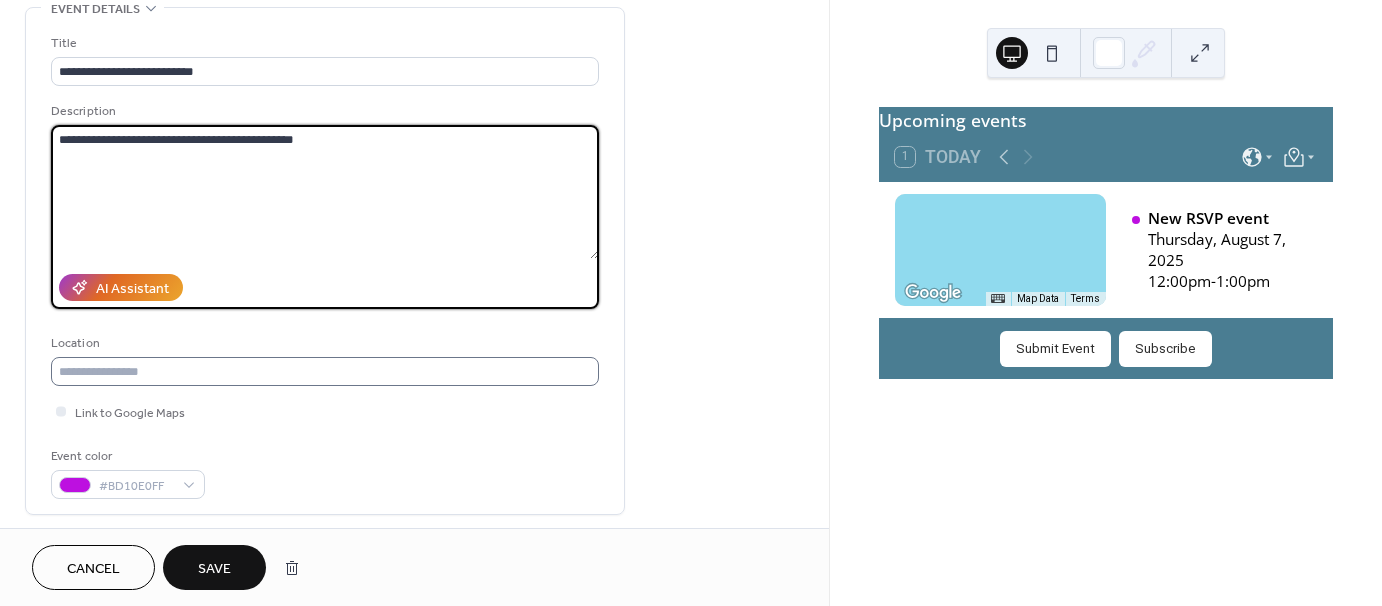 type on "**********" 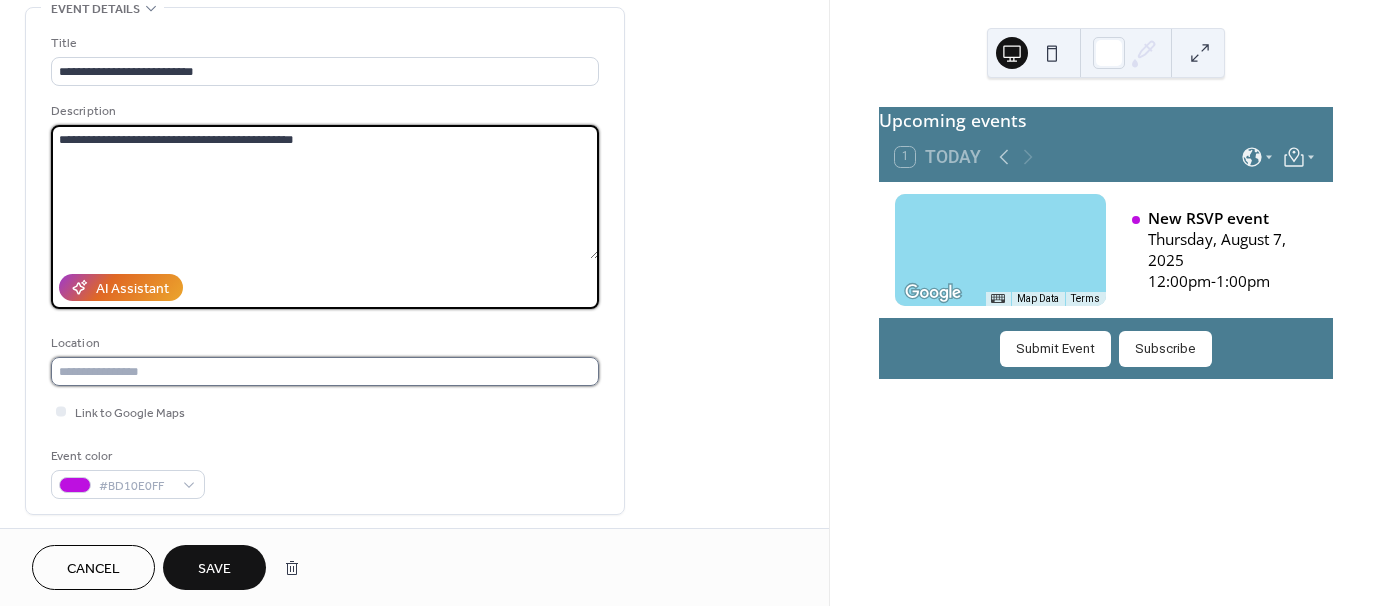 click at bounding box center (325, 371) 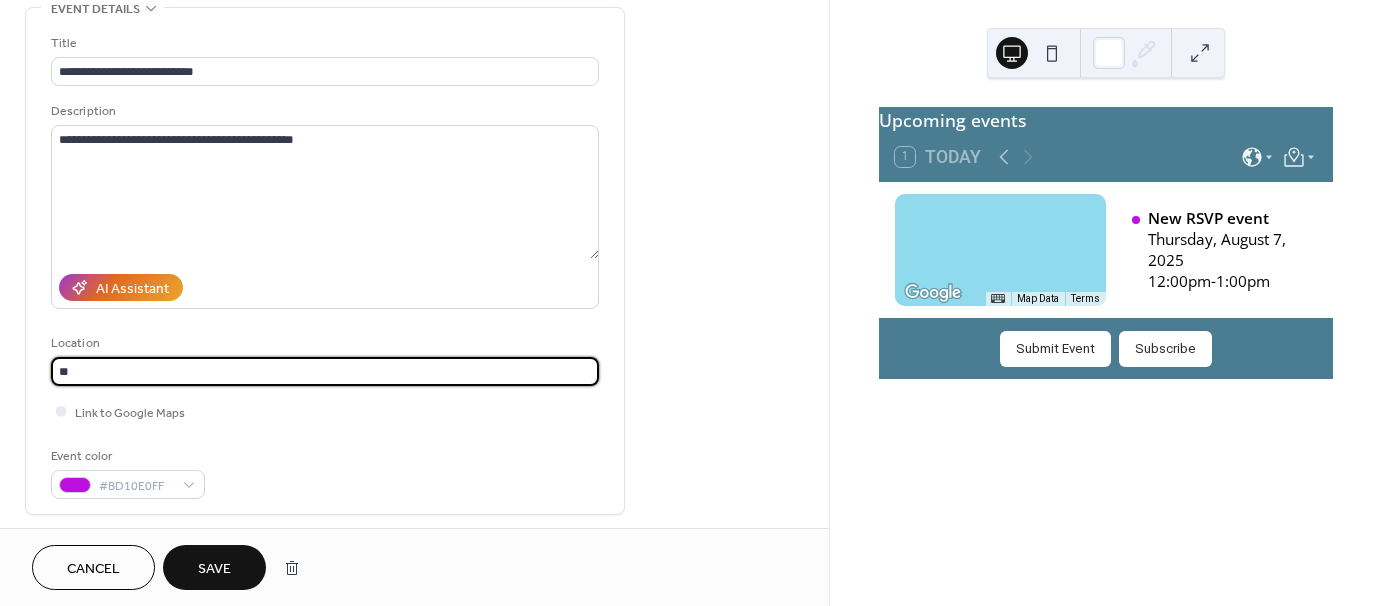 type on "*" 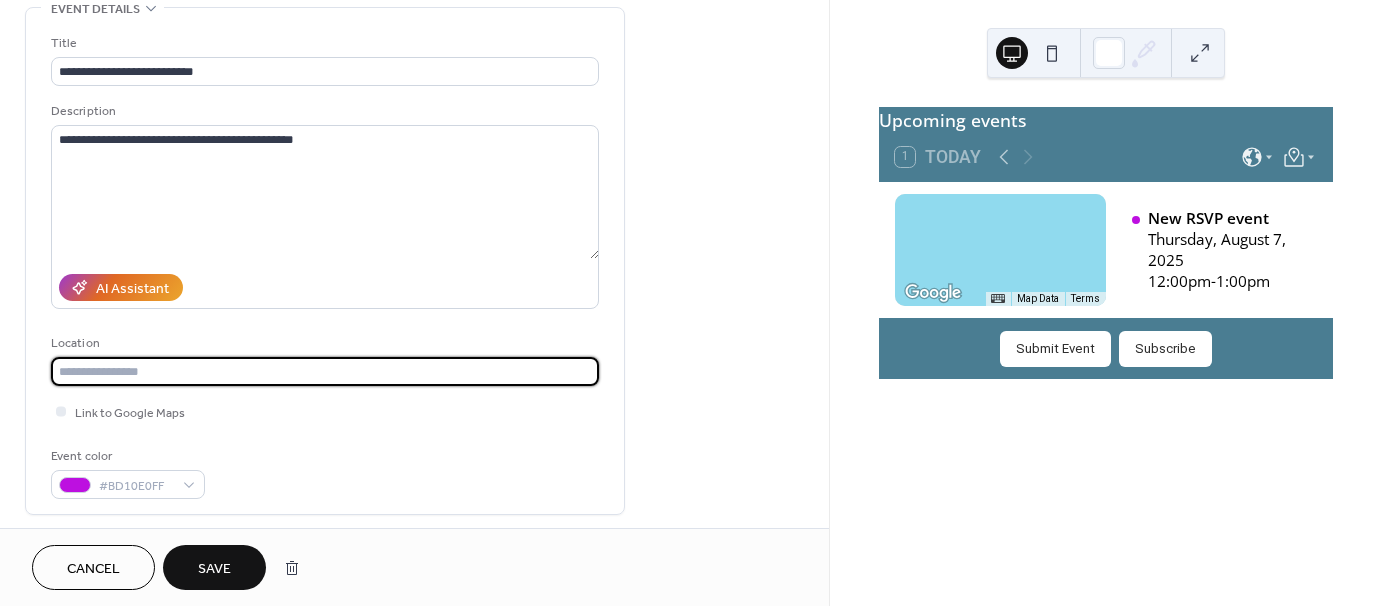 paste on "**********" 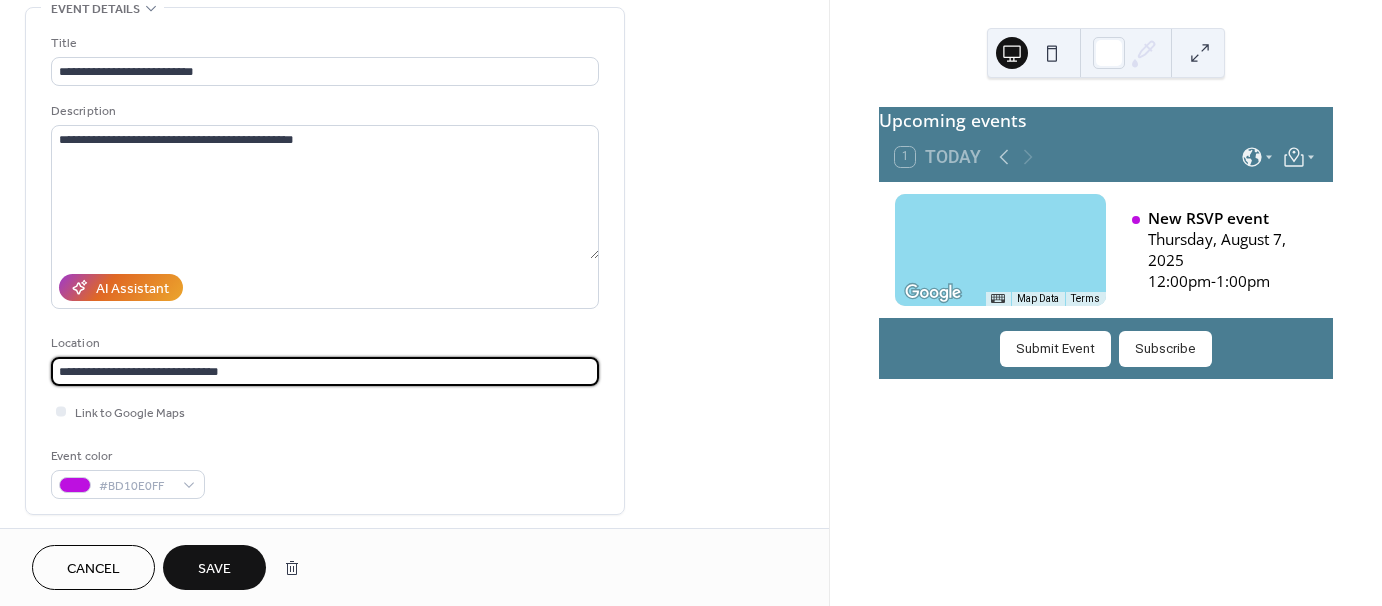 click on "**********" at bounding box center (325, 371) 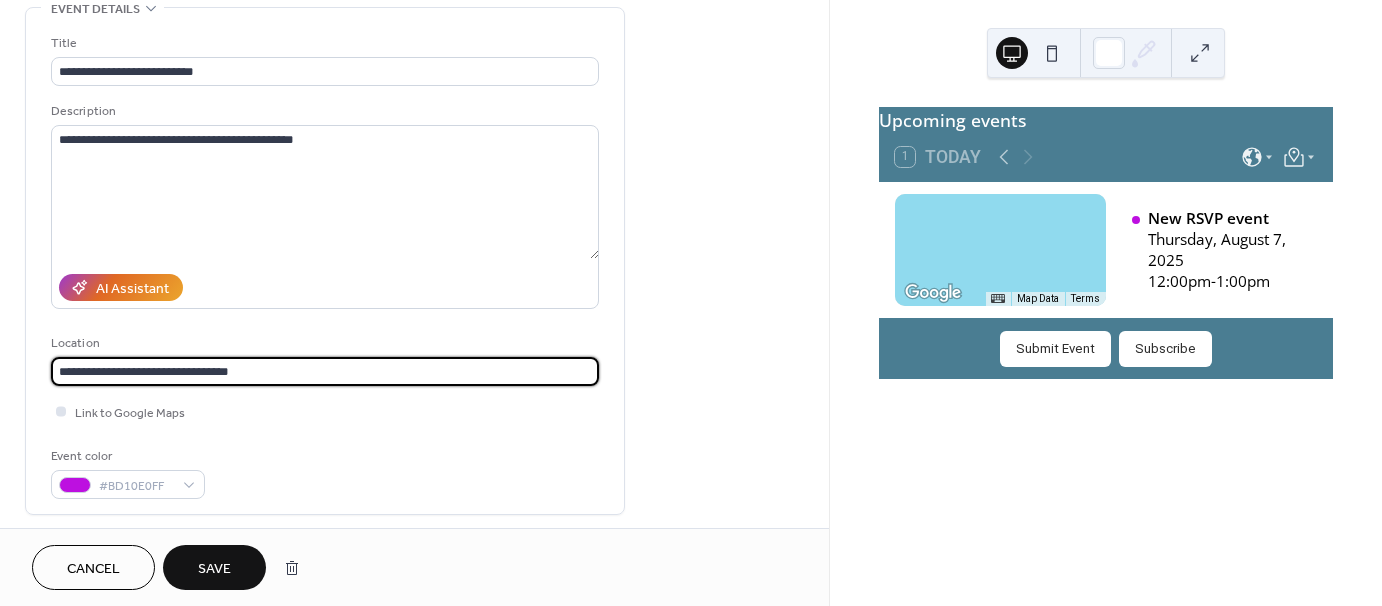type on "**********" 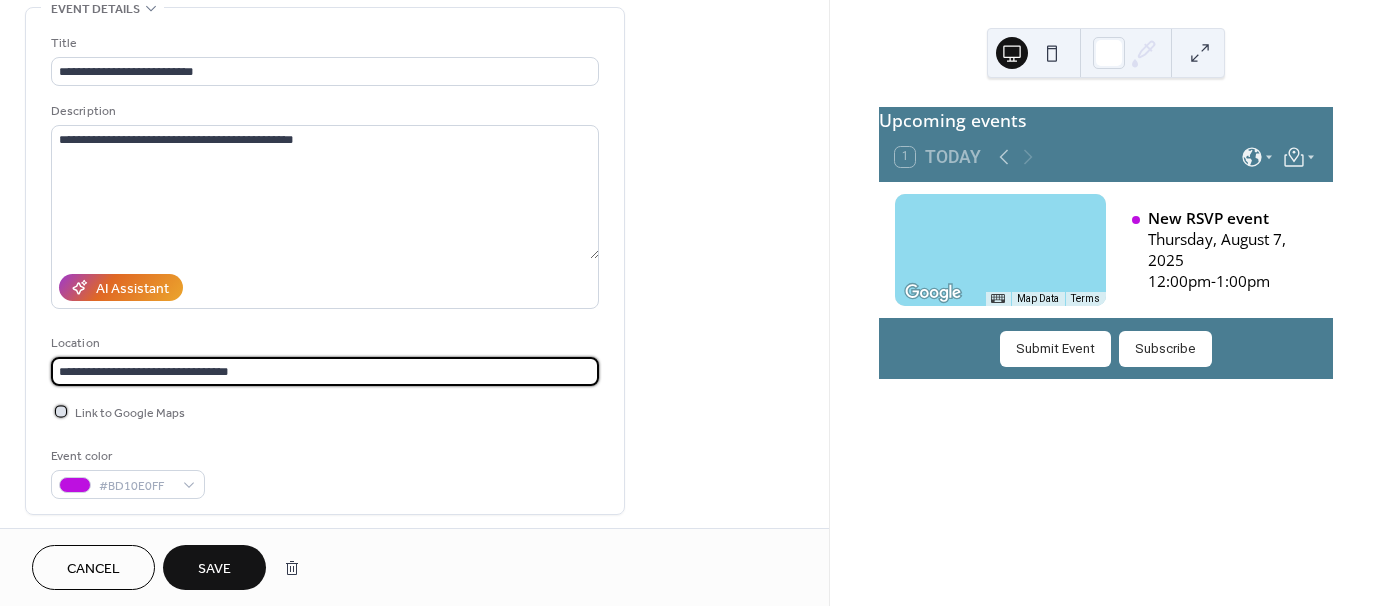 click at bounding box center (61, 411) 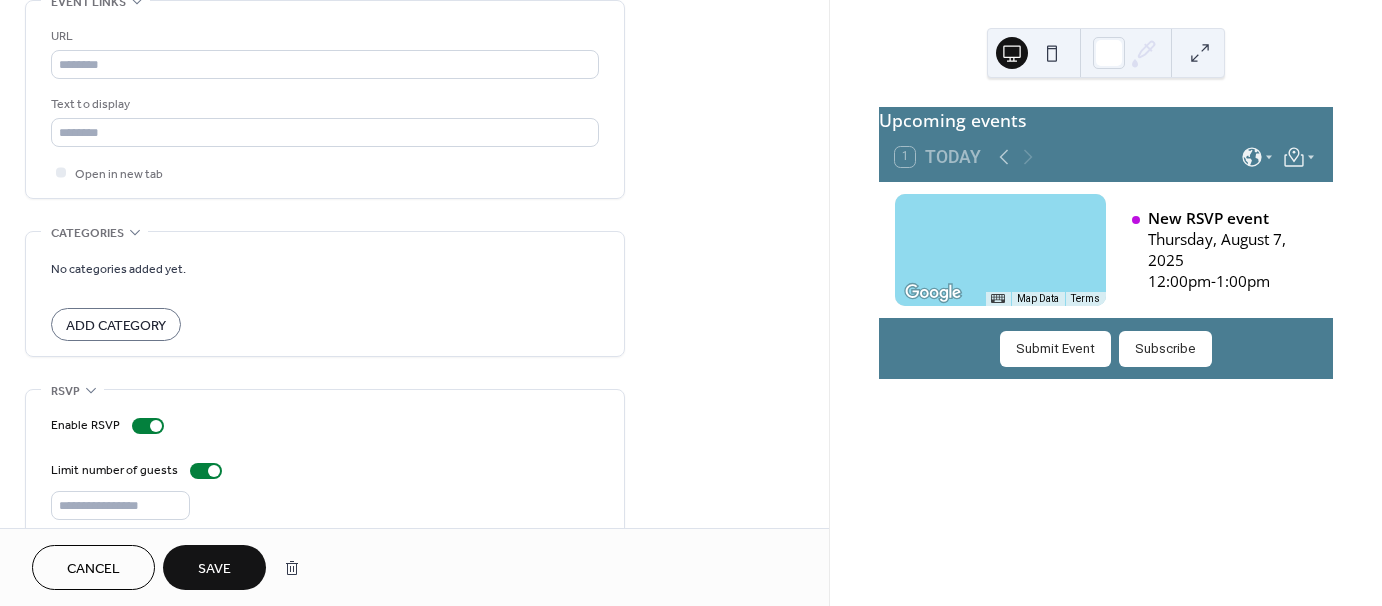 scroll, scrollTop: 1144, scrollLeft: 0, axis: vertical 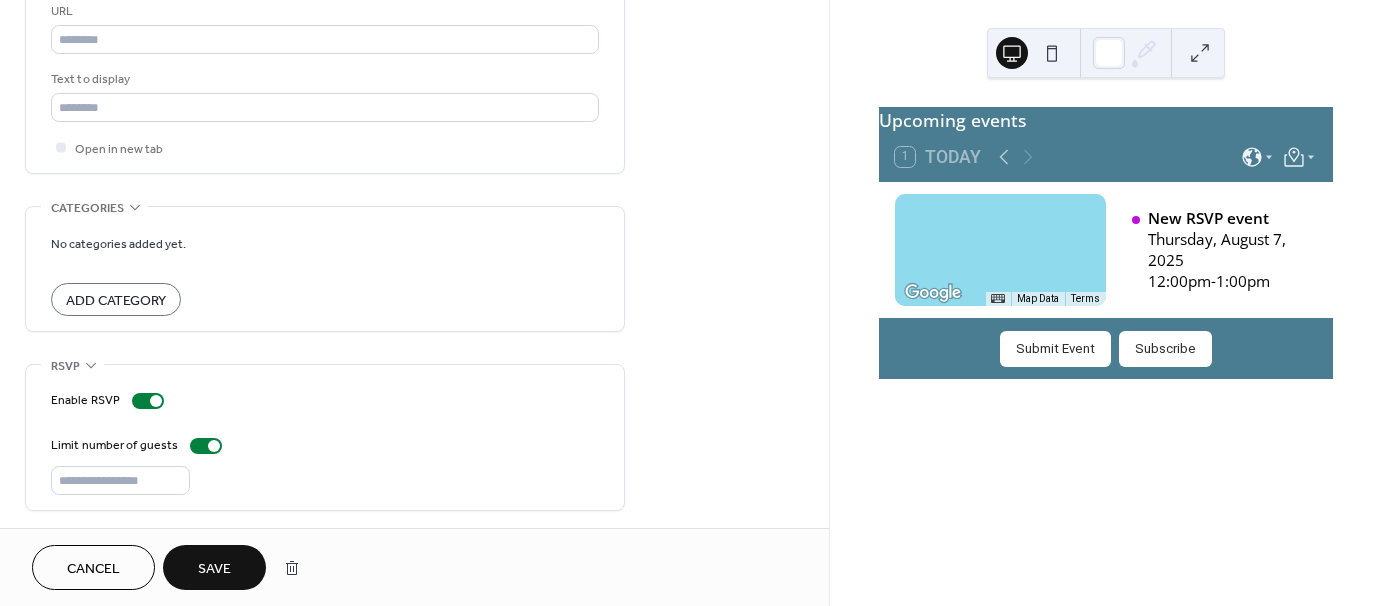 click on "Save" at bounding box center (214, 569) 